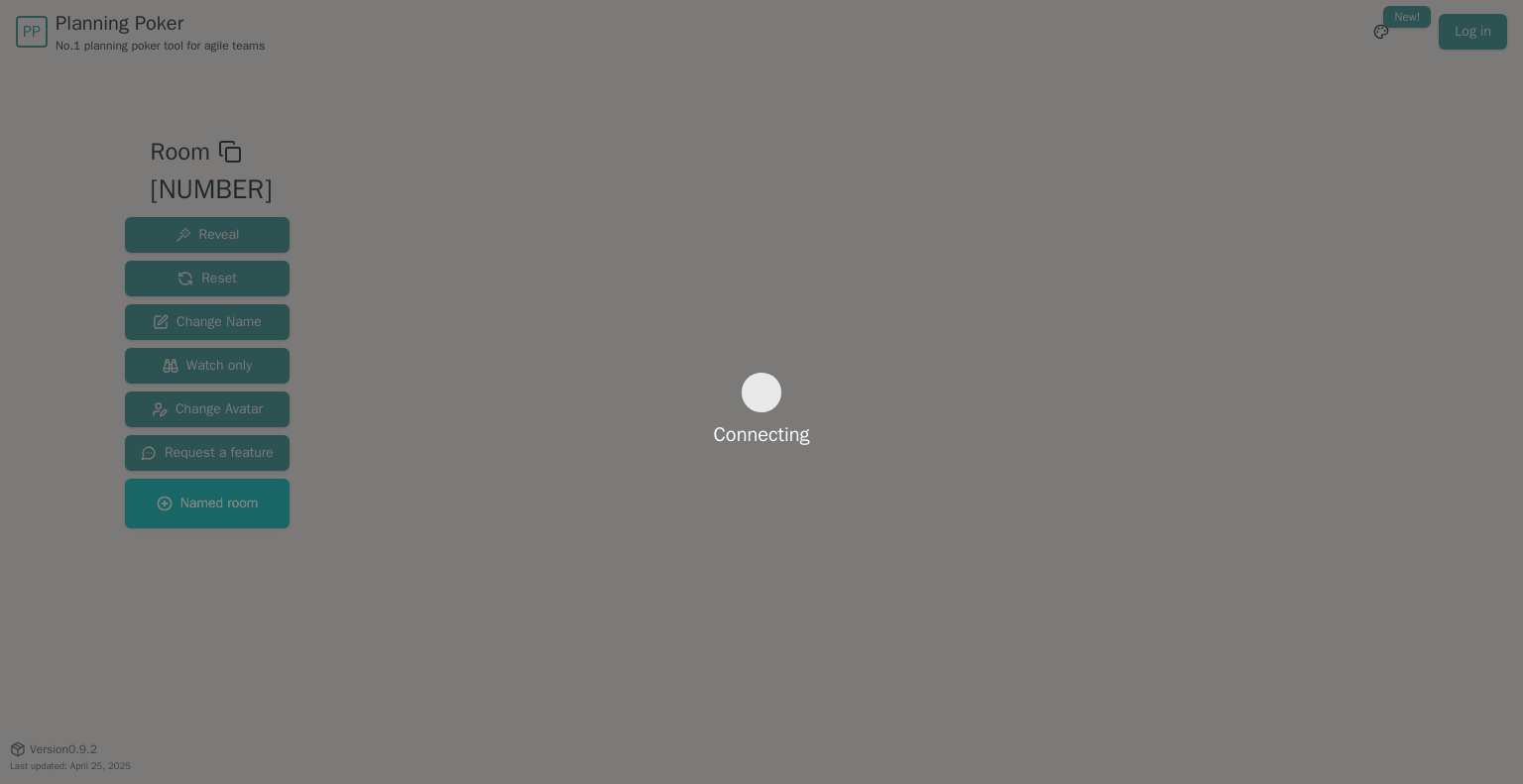 scroll, scrollTop: 0, scrollLeft: 0, axis: both 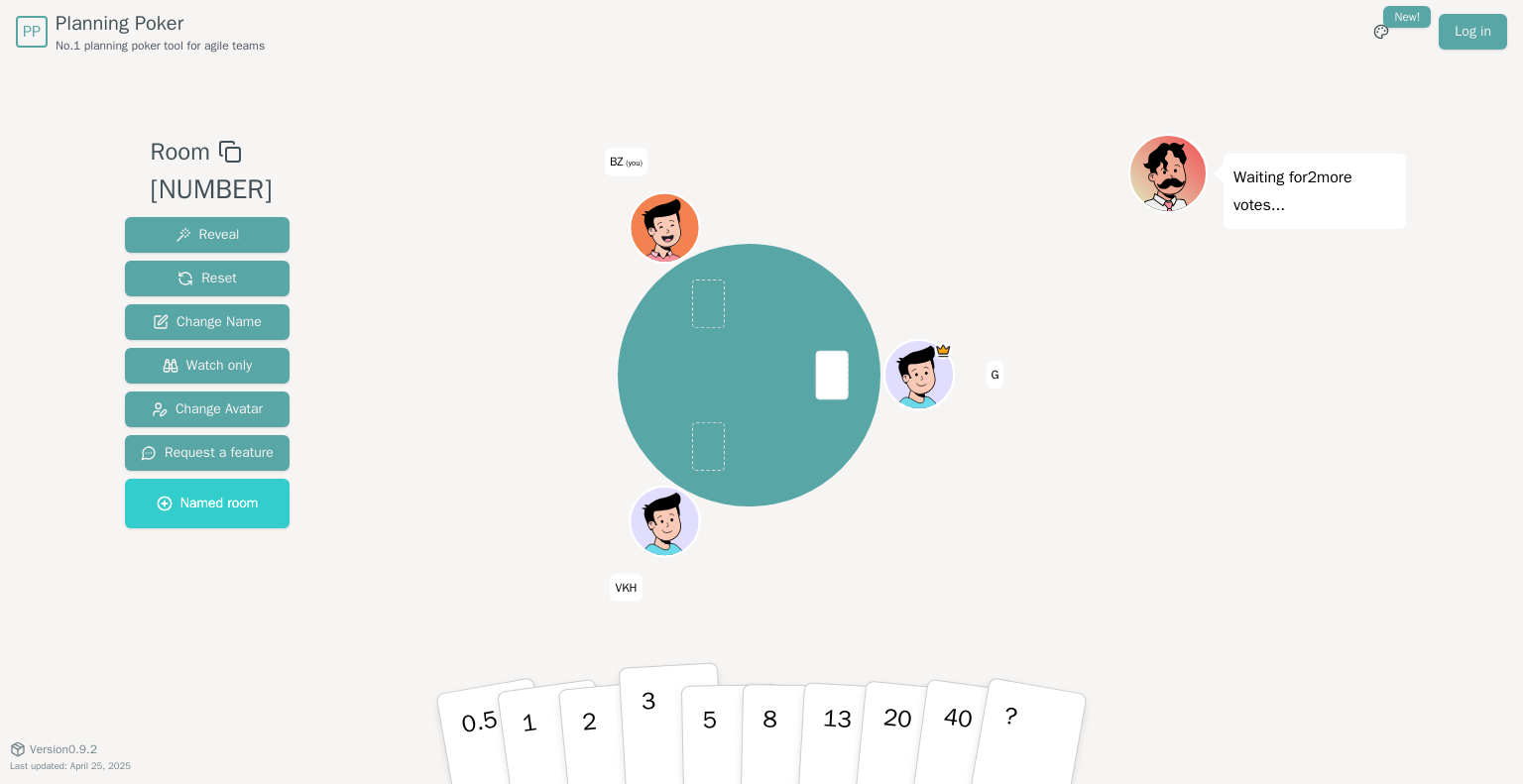 click on "3" at bounding box center (497, 758) 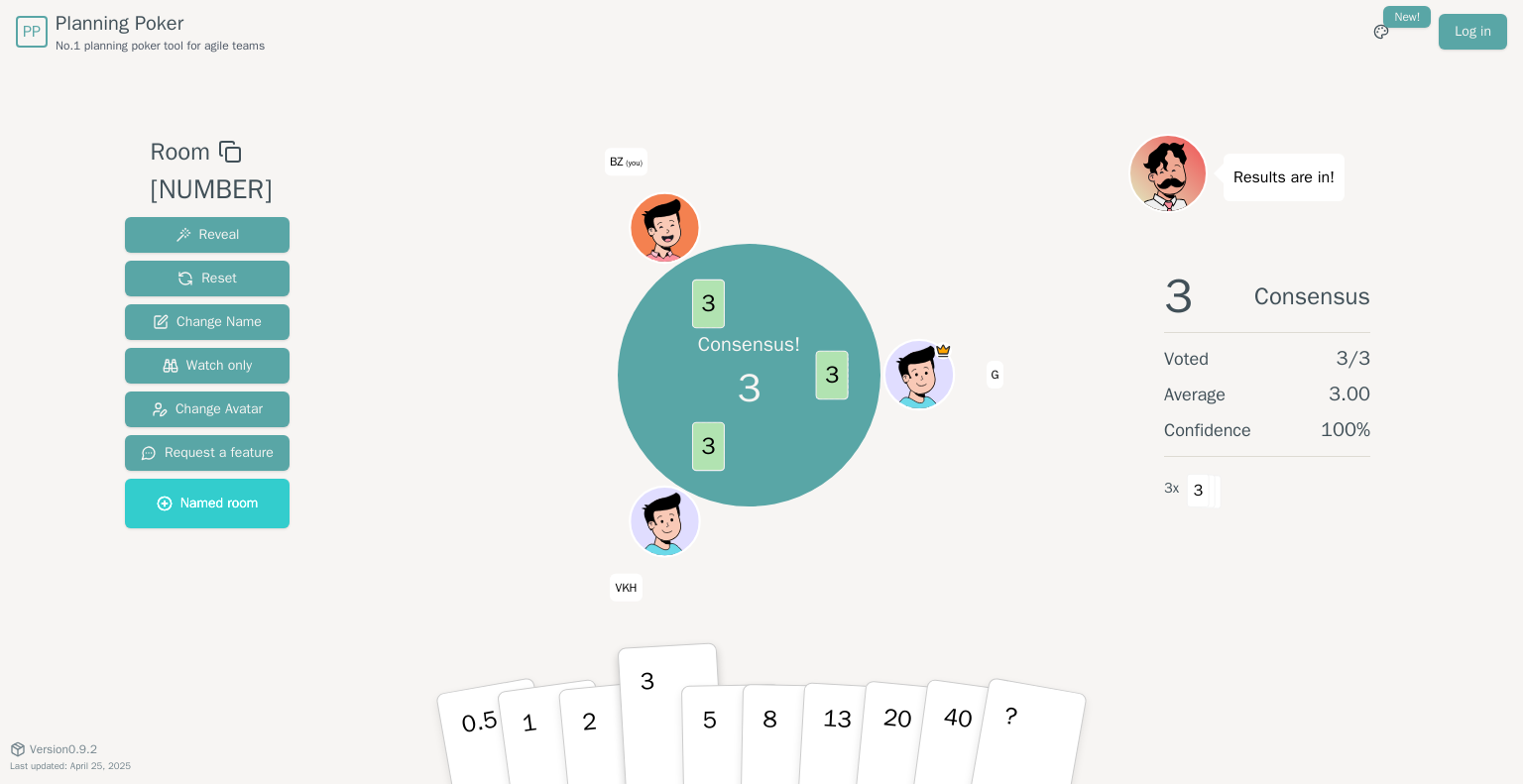drag, startPoint x: 278, startPoint y: 255, endPoint x: 945, endPoint y: 131, distance: 678.4283 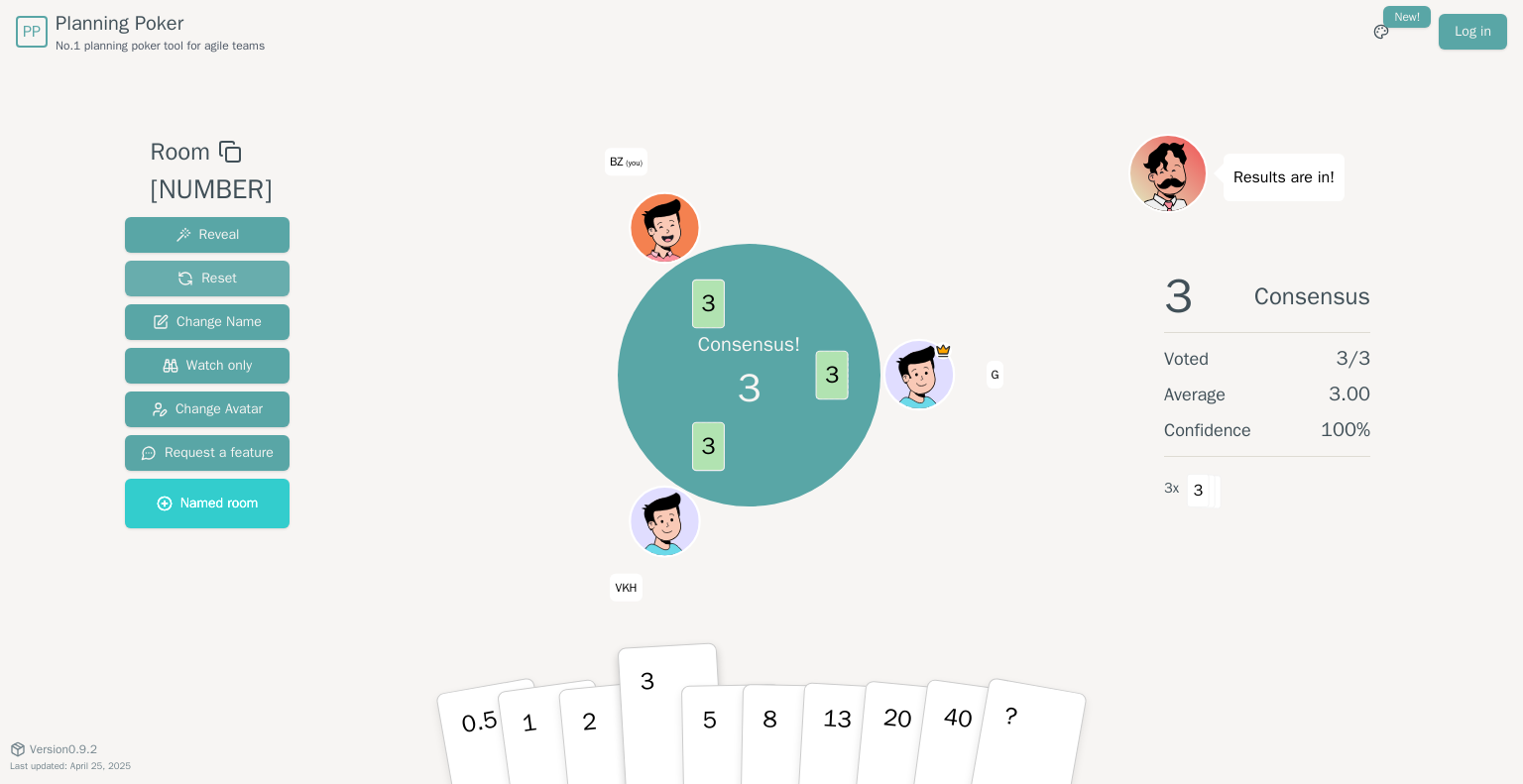 click on "Reset" at bounding box center (207, 279) 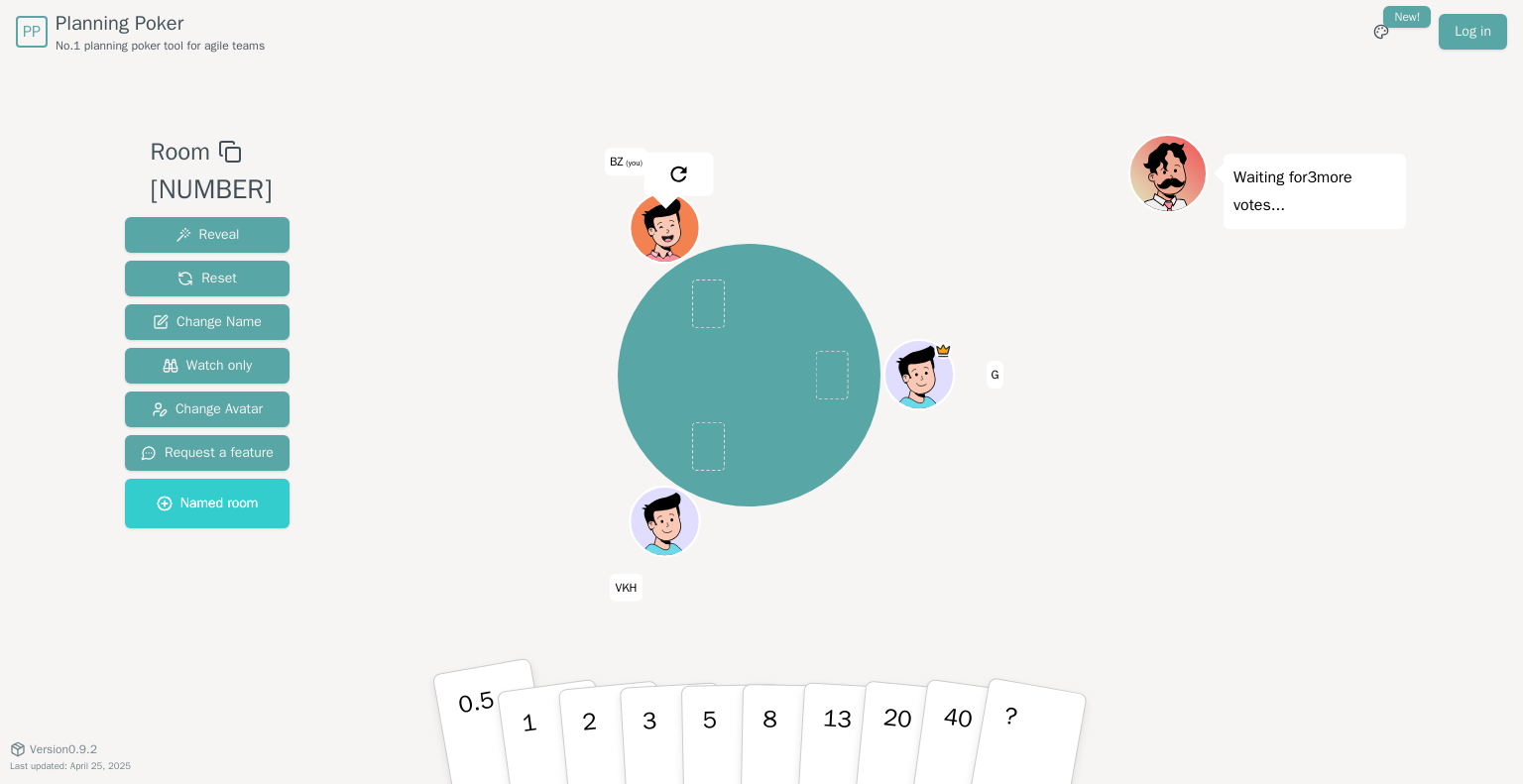 click on "0.5" at bounding box center [483, 741] 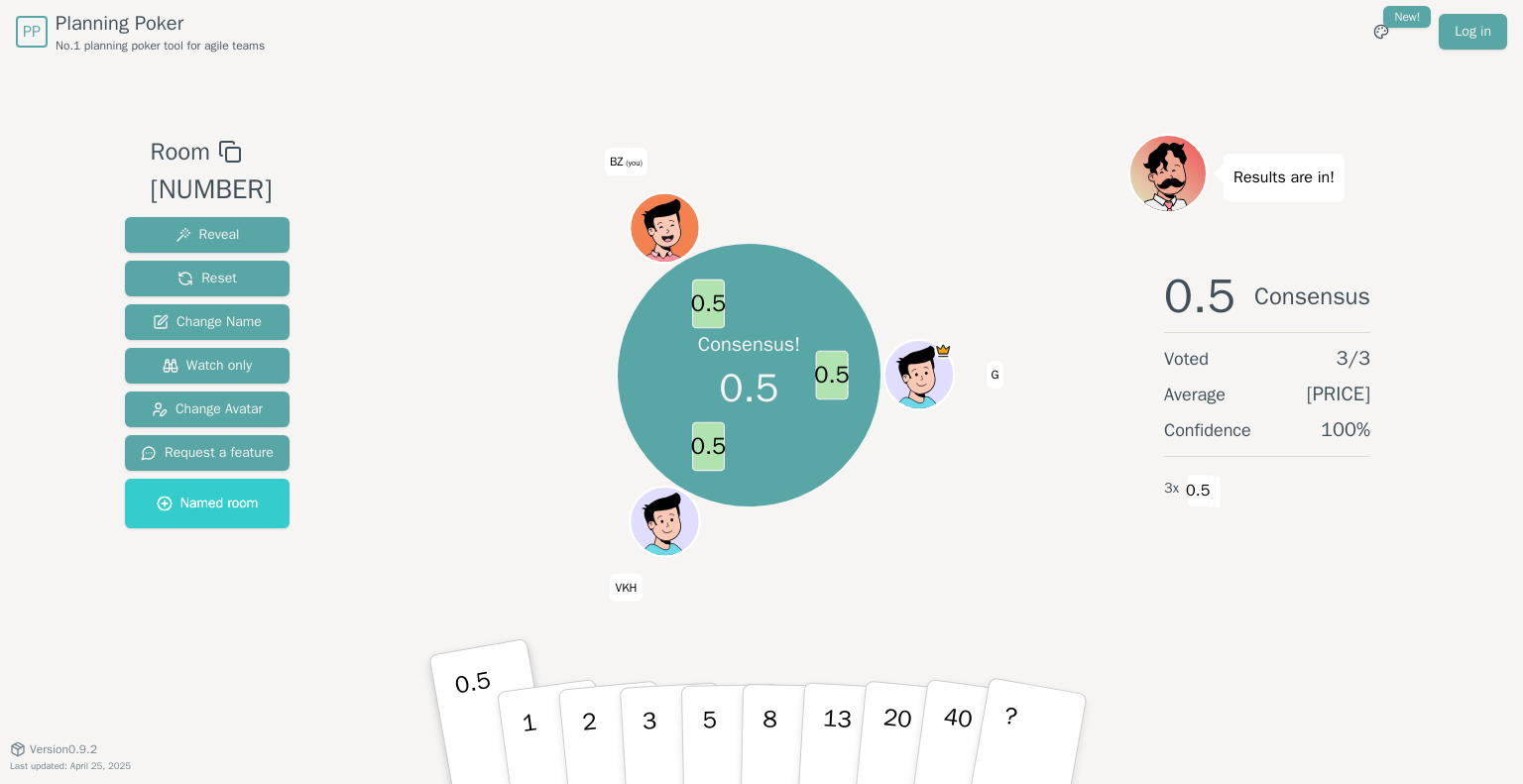 drag, startPoint x: 935, startPoint y: 767, endPoint x: 1150, endPoint y: 586, distance: 281.04448 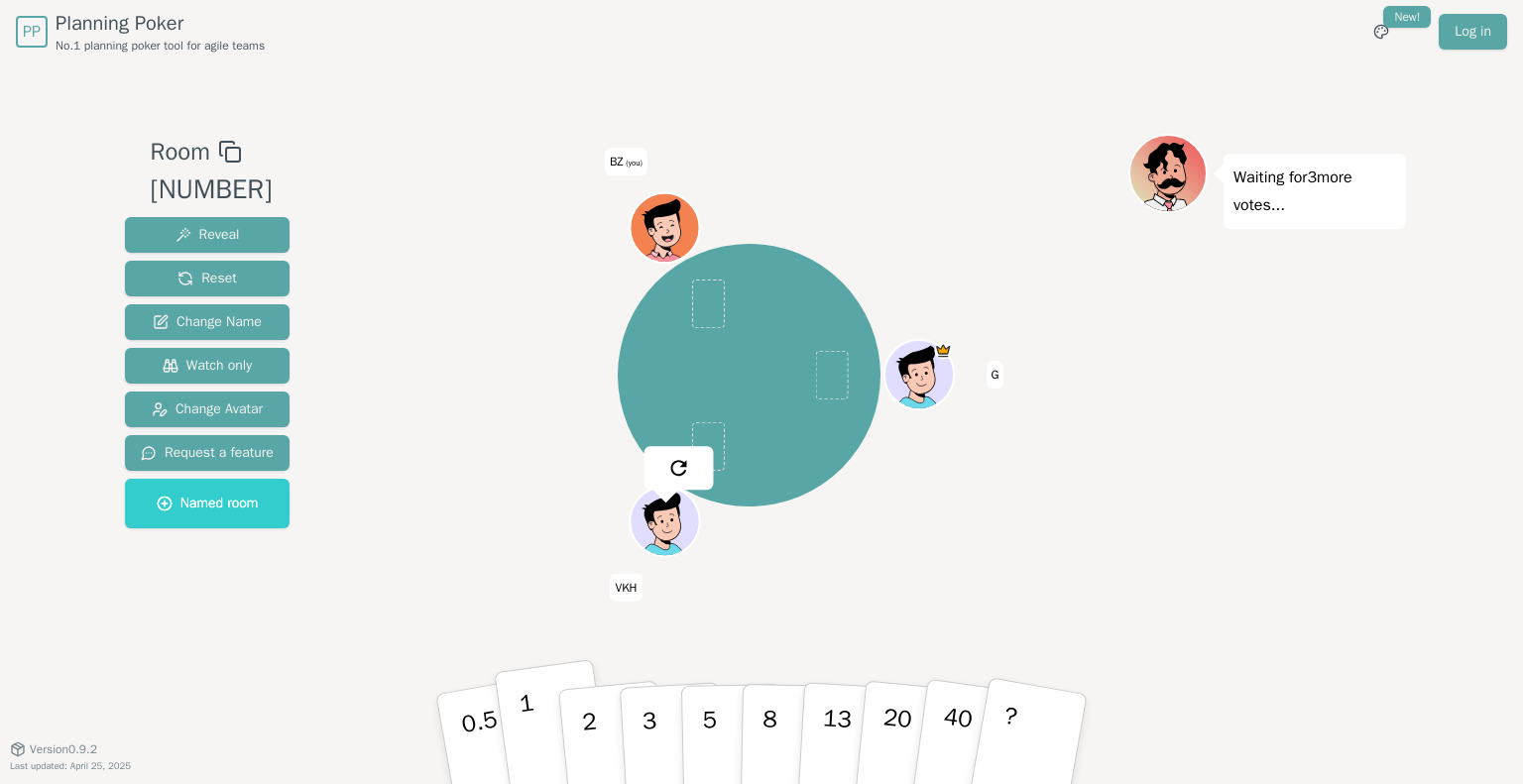 click on "1" at bounding box center (497, 758) 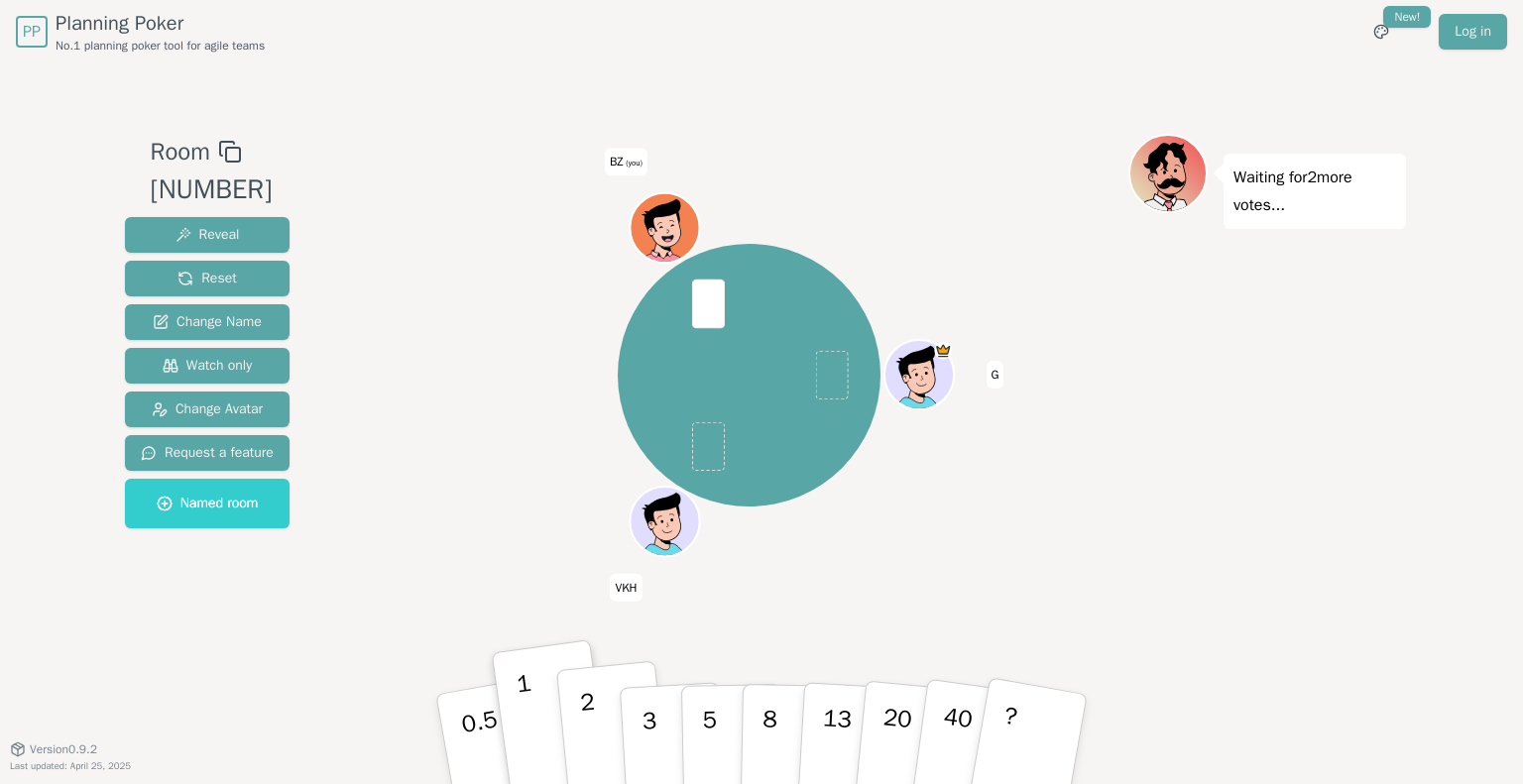 click on "2" at bounding box center [487, 760] 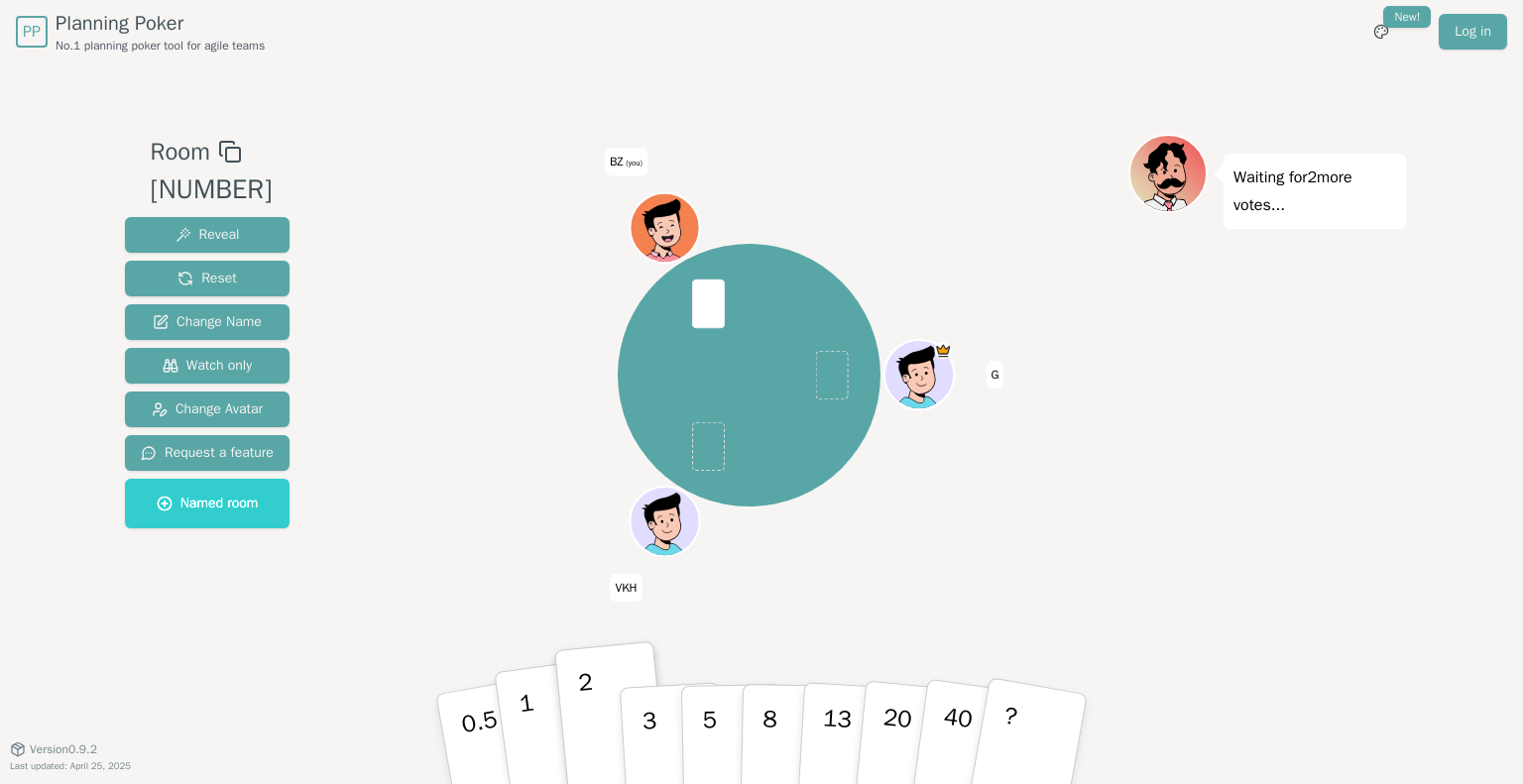click on "1" at bounding box center (497, 758) 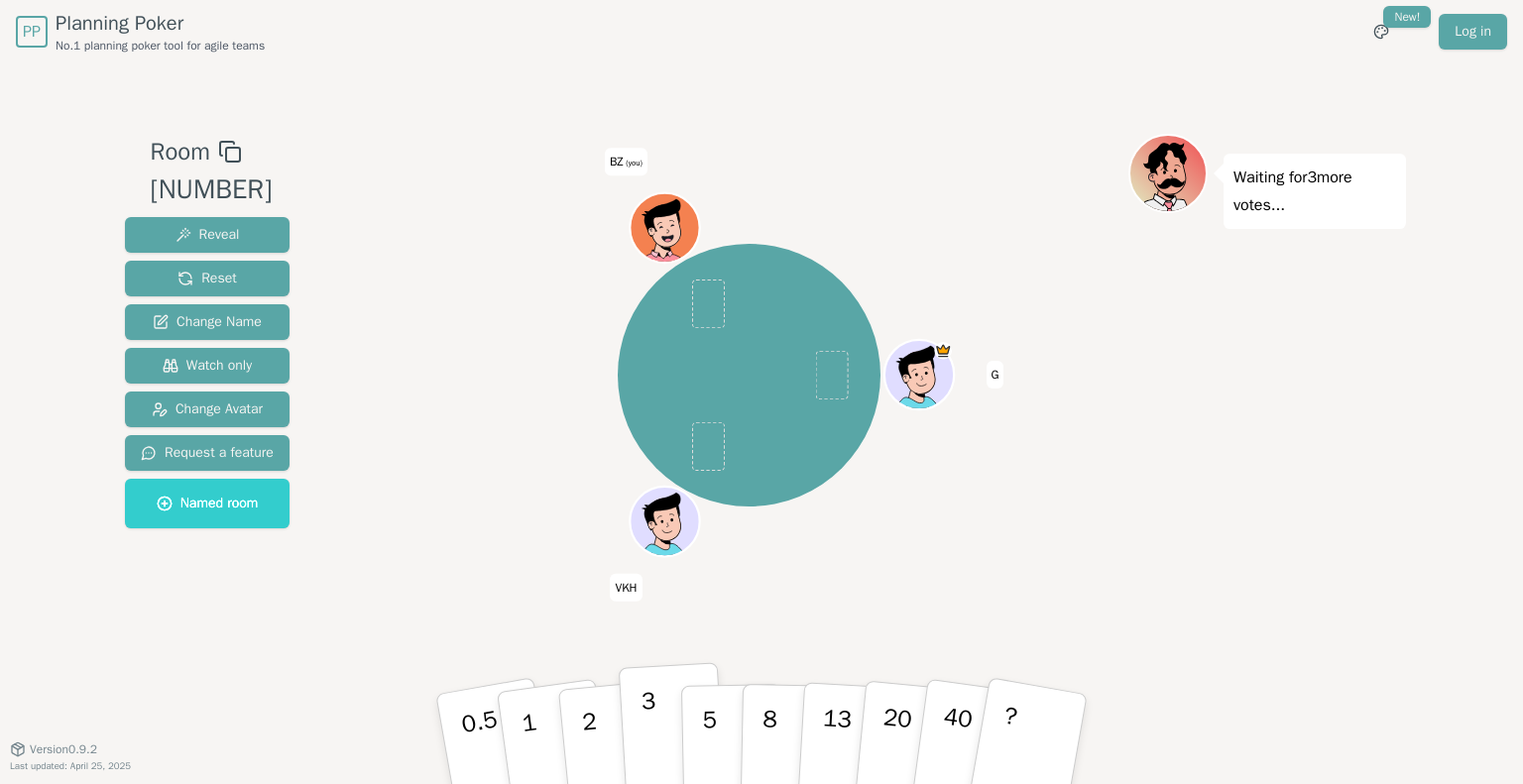click on "3" at bounding box center (487, 760) 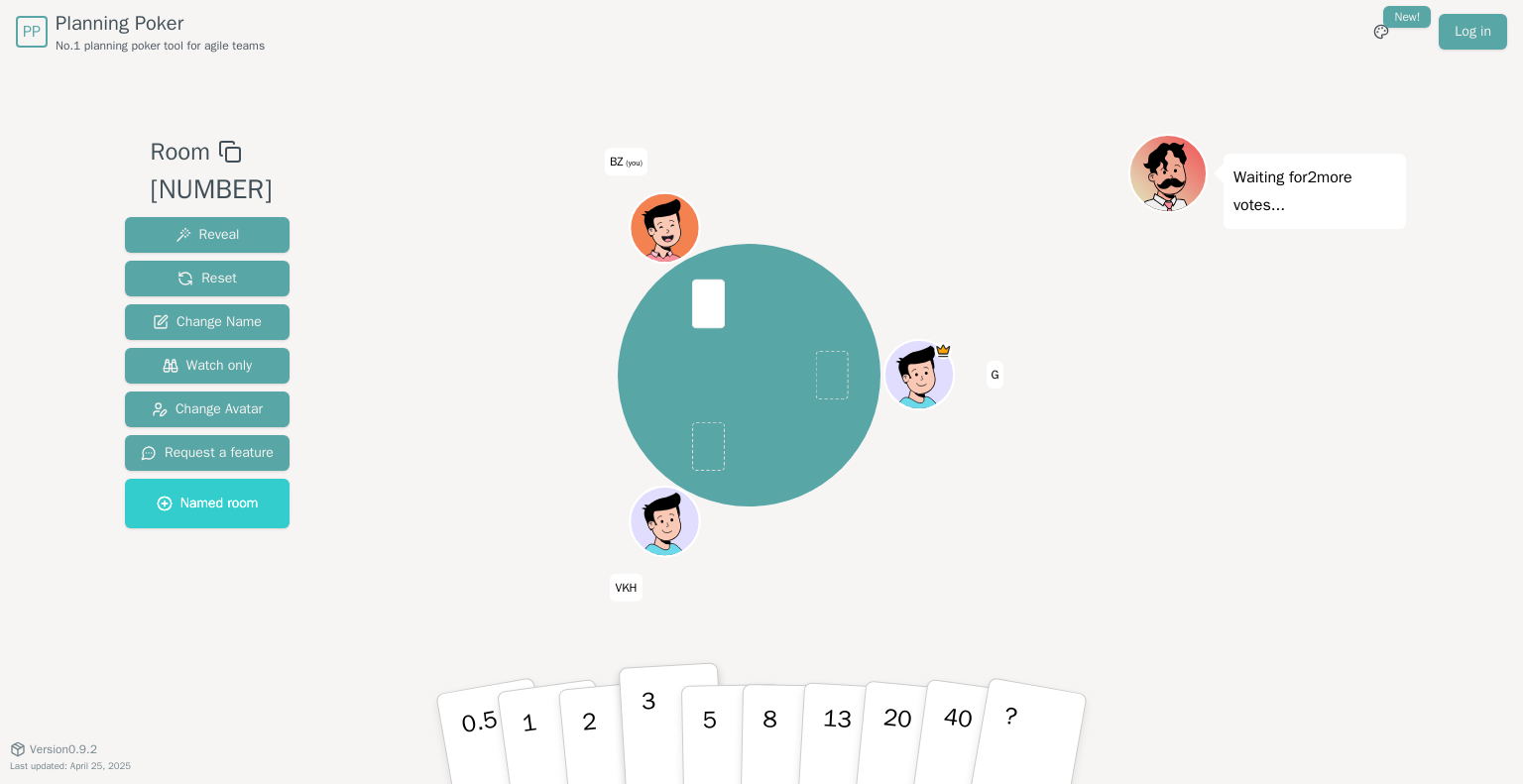 click on "3" at bounding box center [672, 739] 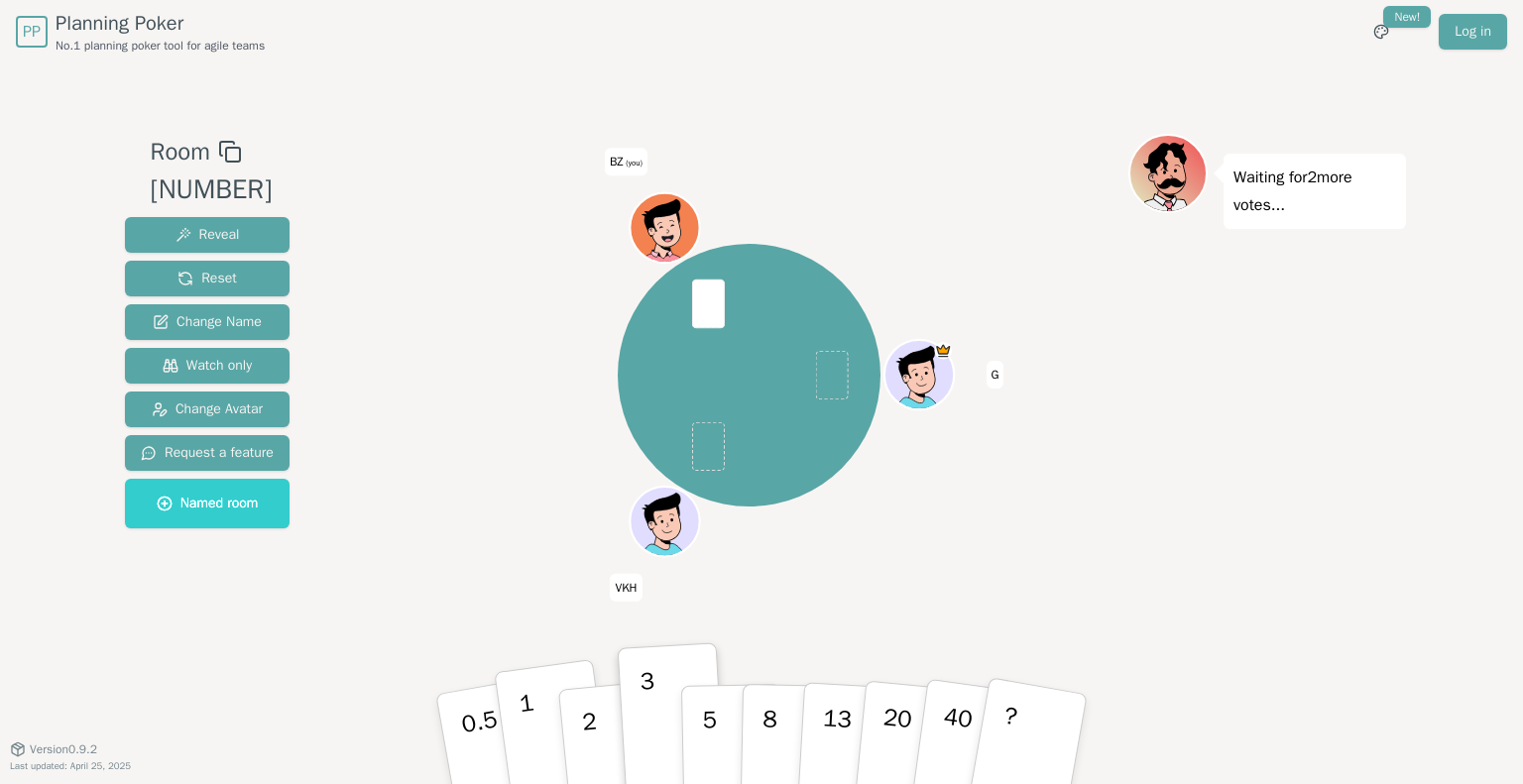 click on "1" at bounding box center [497, 758] 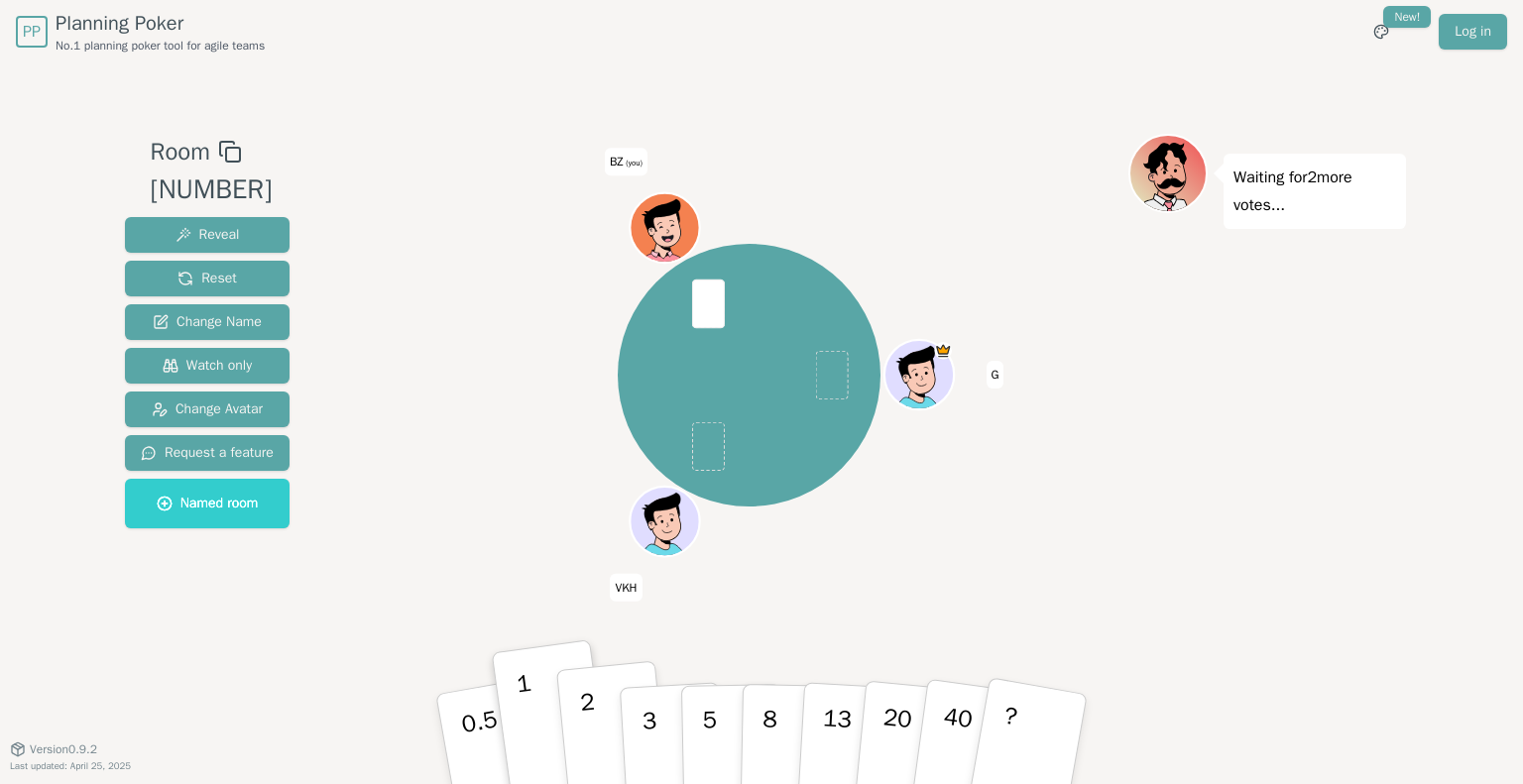 click on "2" at bounding box center [497, 758] 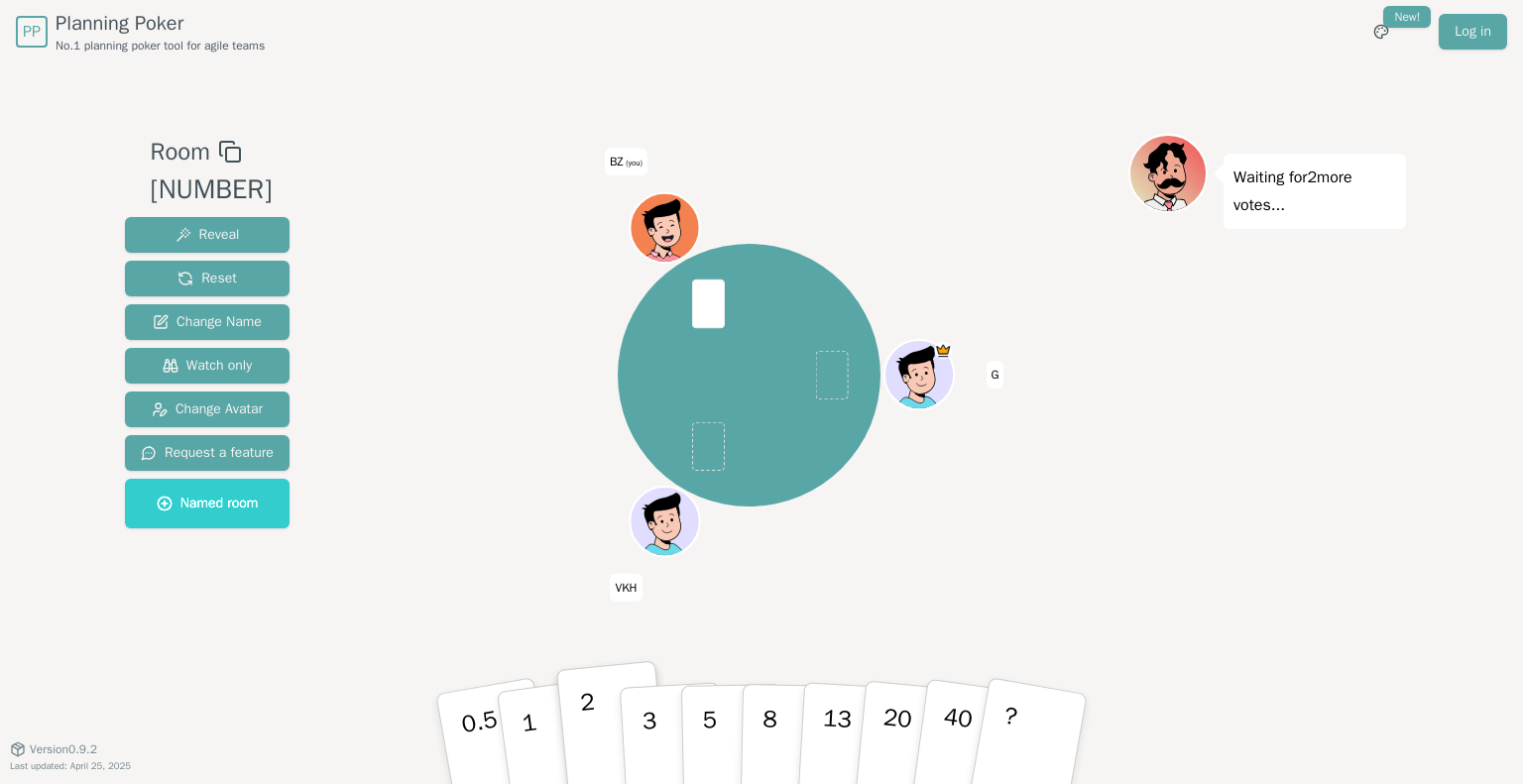 click on "2" at bounding box center [613, 739] 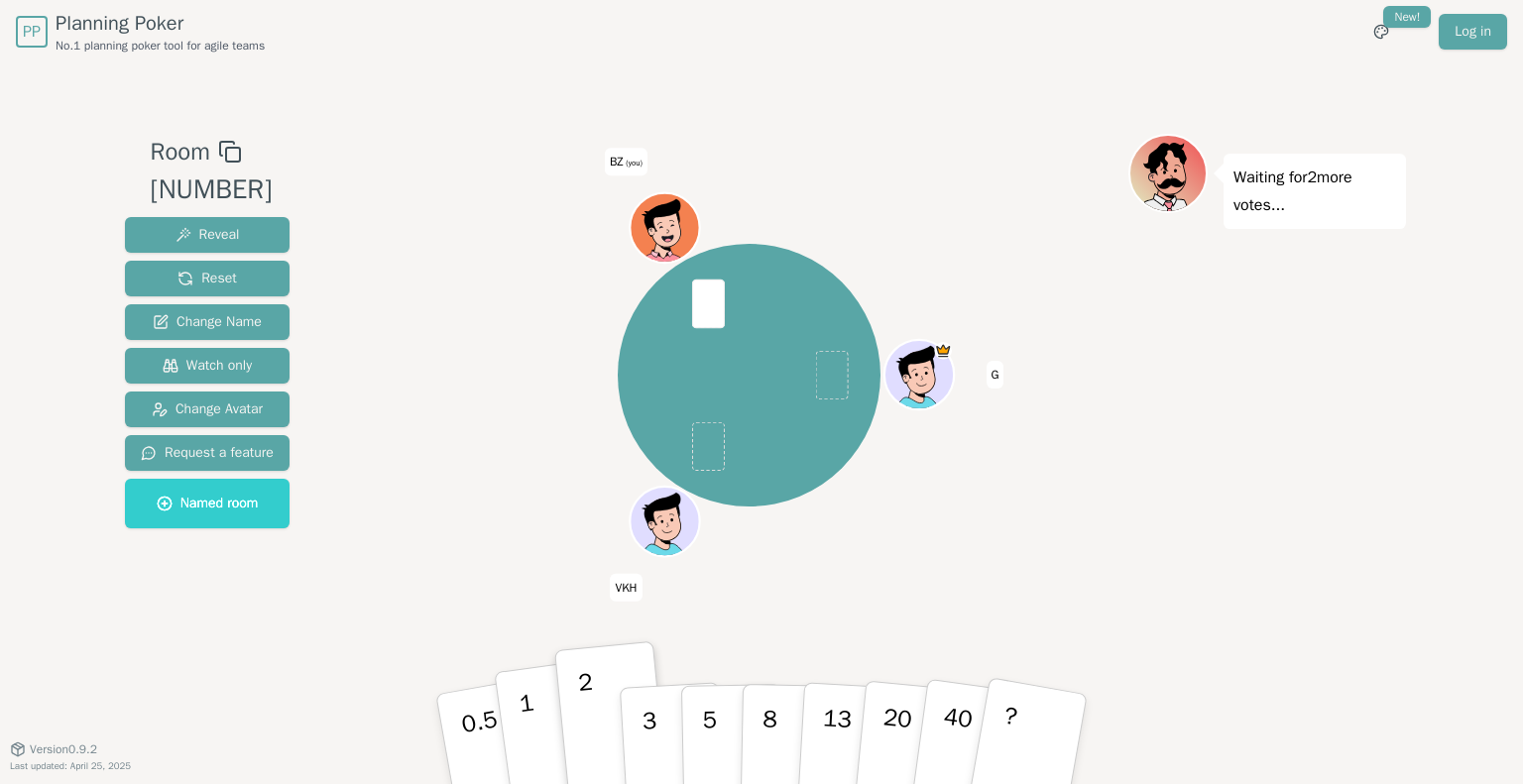 click on "1" at bounding box center (487, 760) 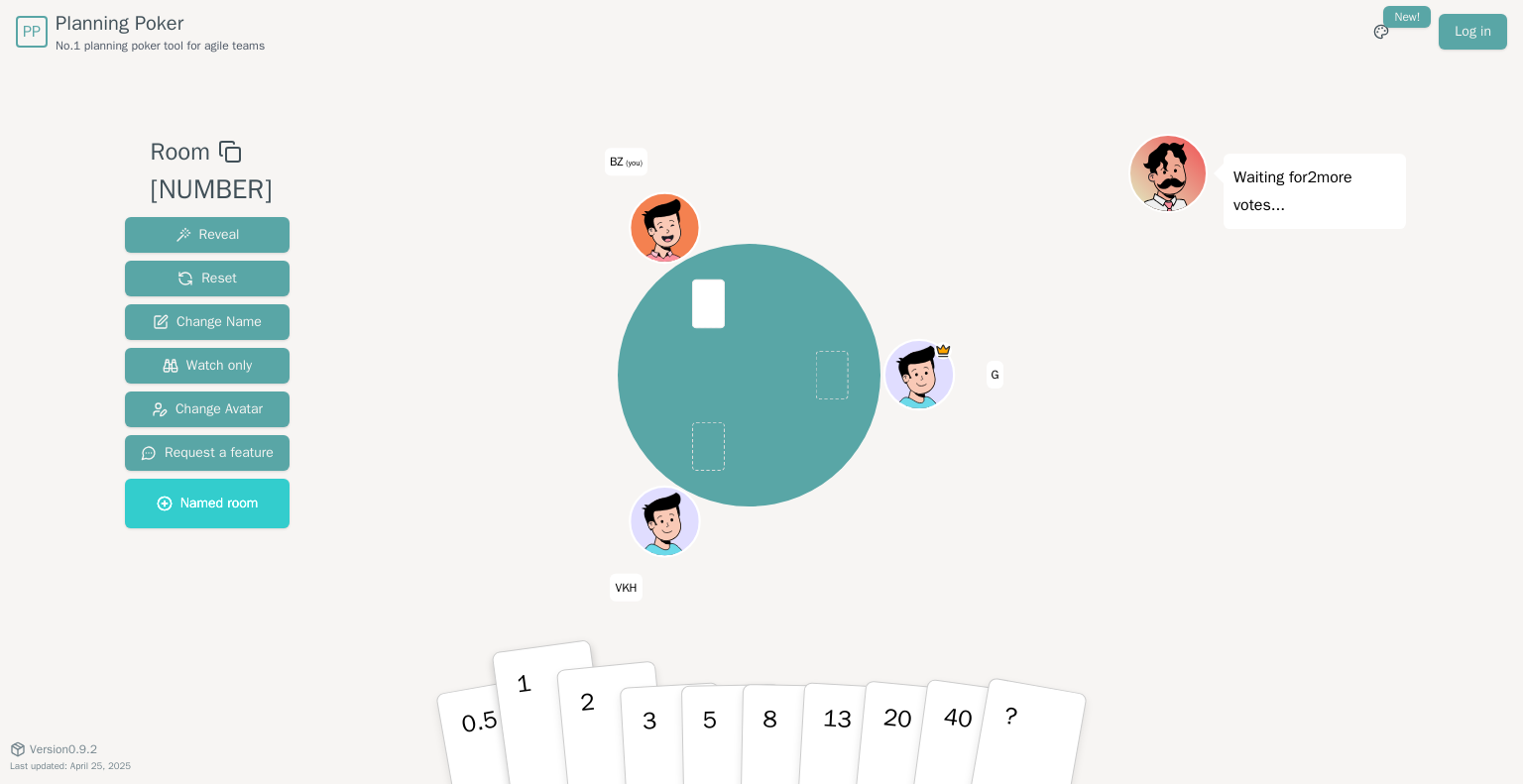 click on "2" at bounding box center [487, 760] 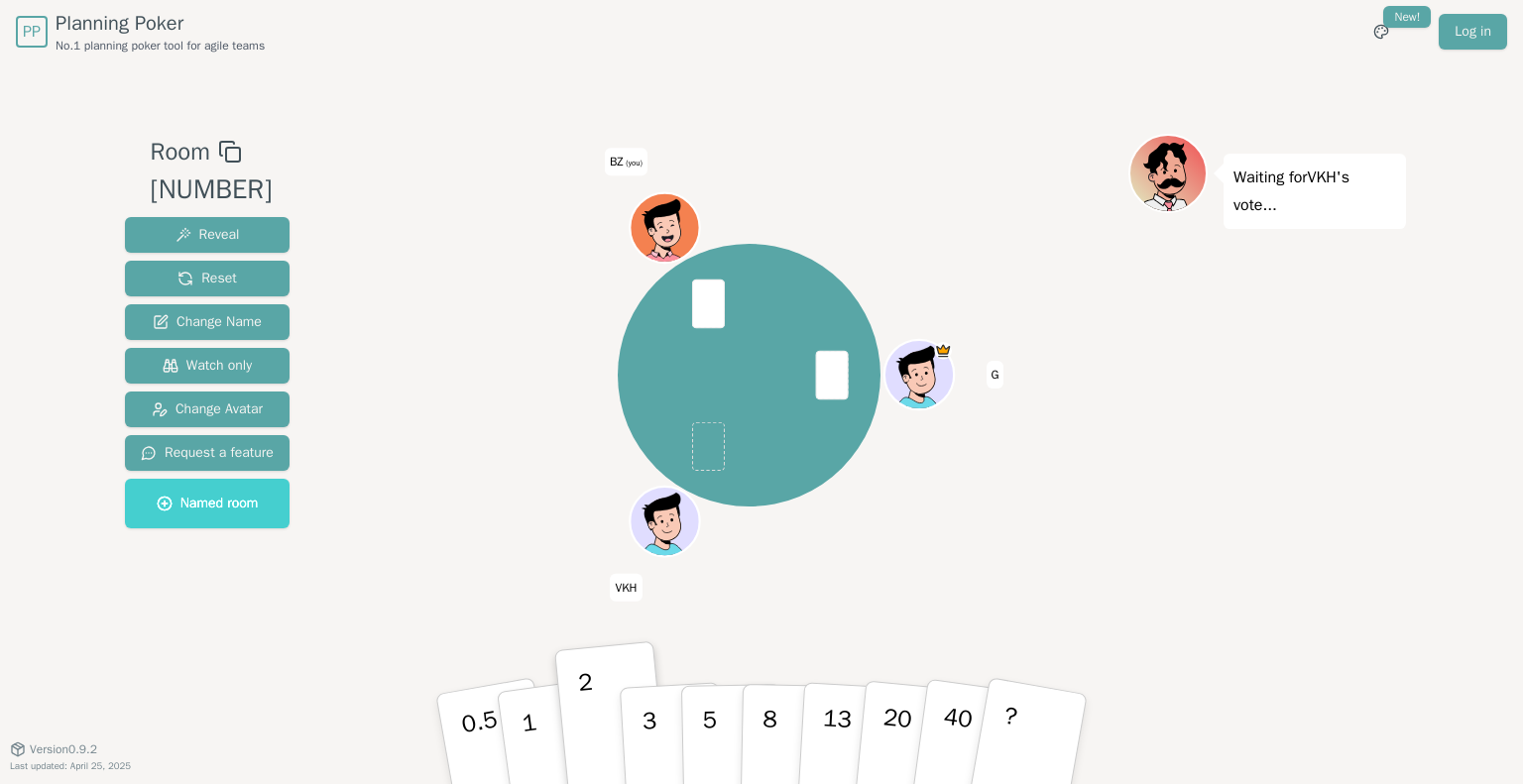 click on "Named room" at bounding box center (207, 504) 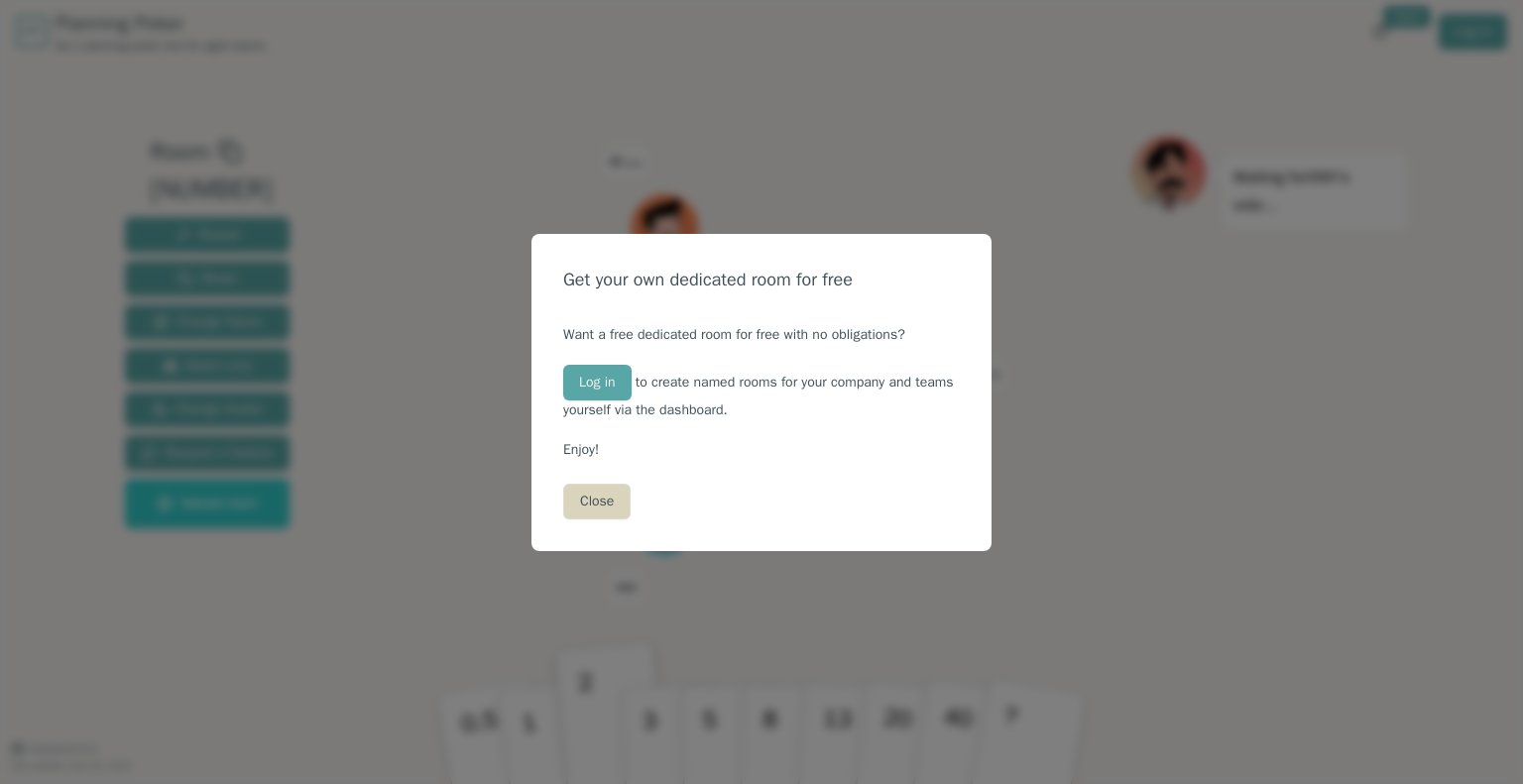 click on "Close" at bounding box center [597, 502] 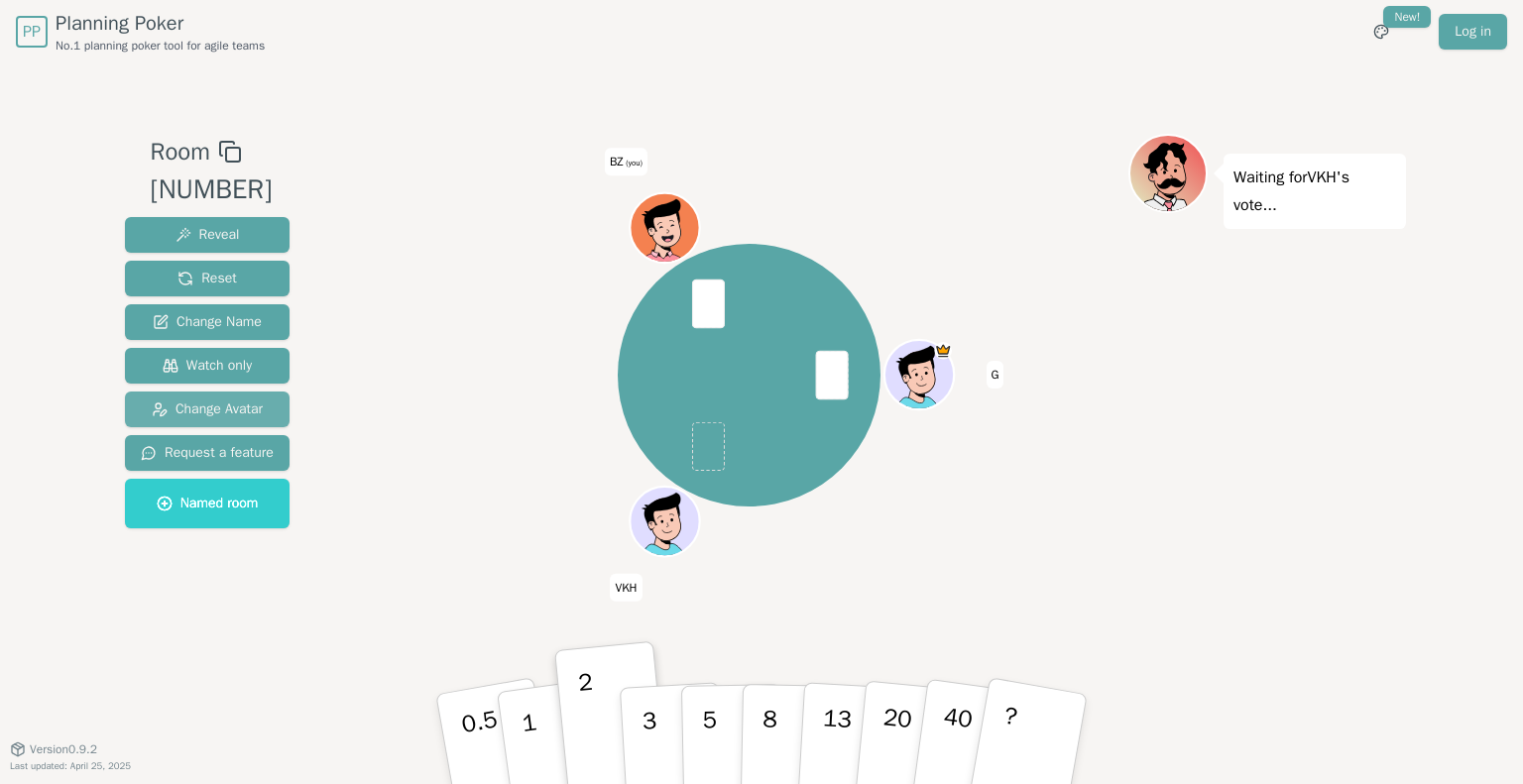 click on "Change Avatar" at bounding box center (207, 409) 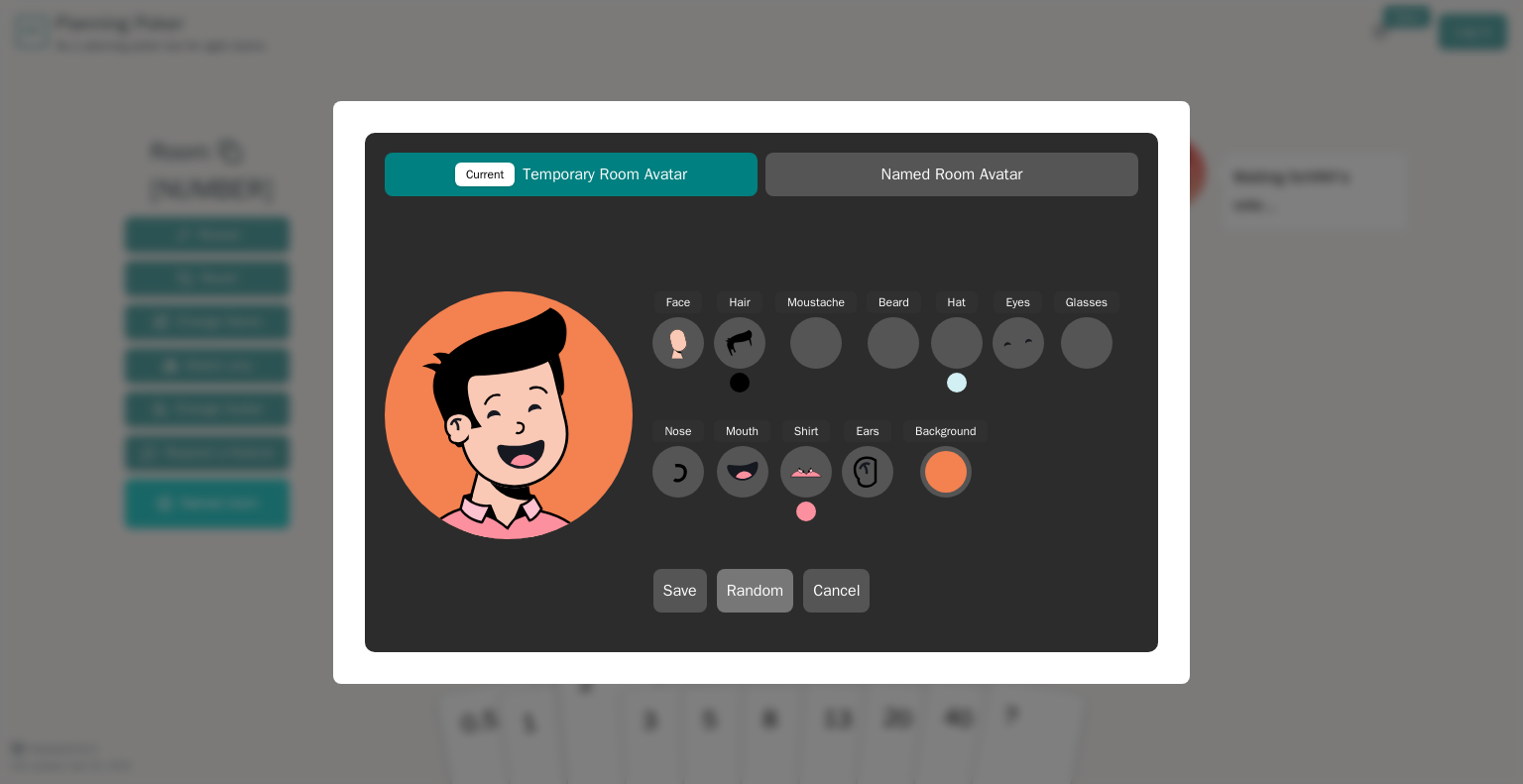 click on "Random" at bounding box center (756, 591) 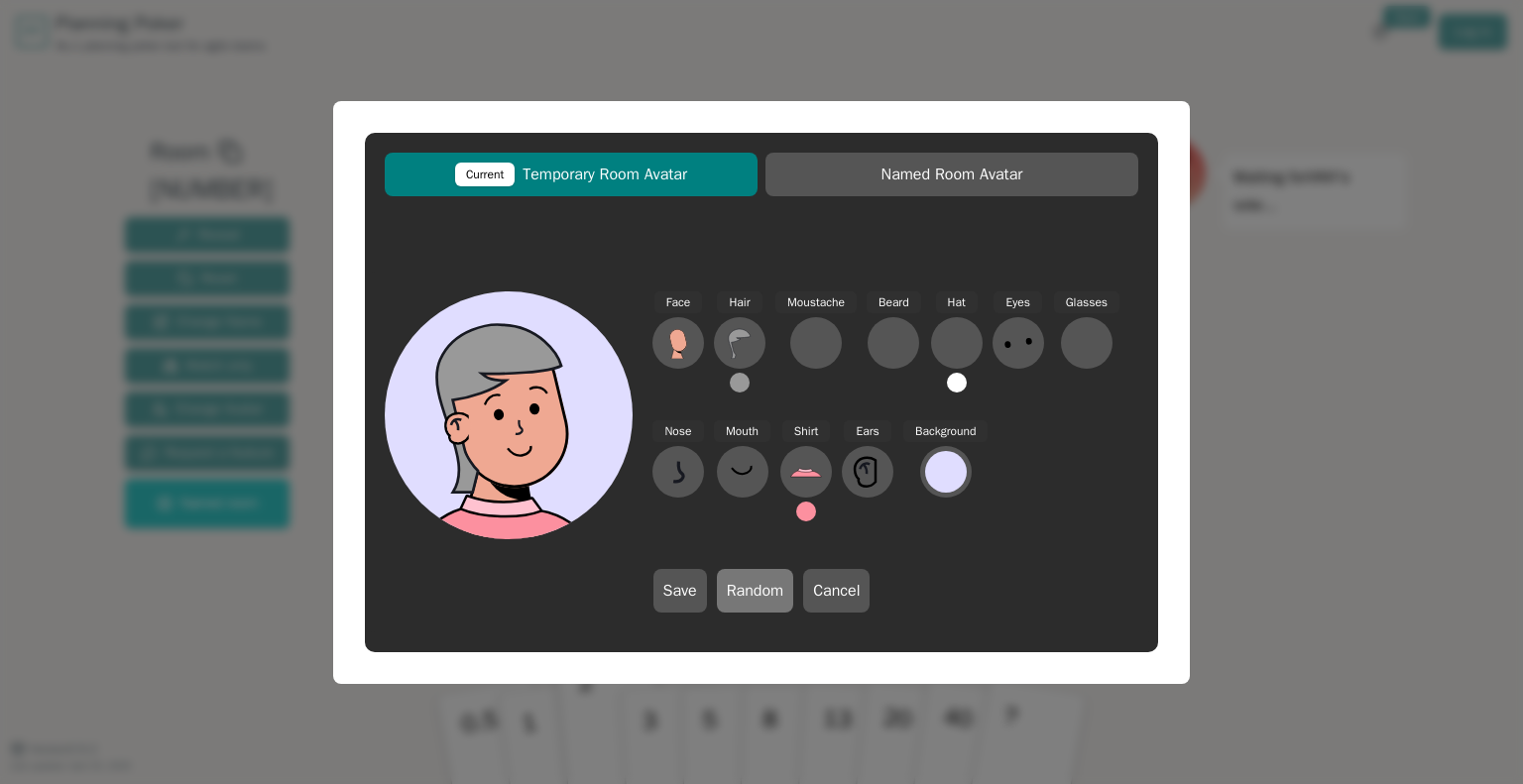 click on "Random" at bounding box center (756, 591) 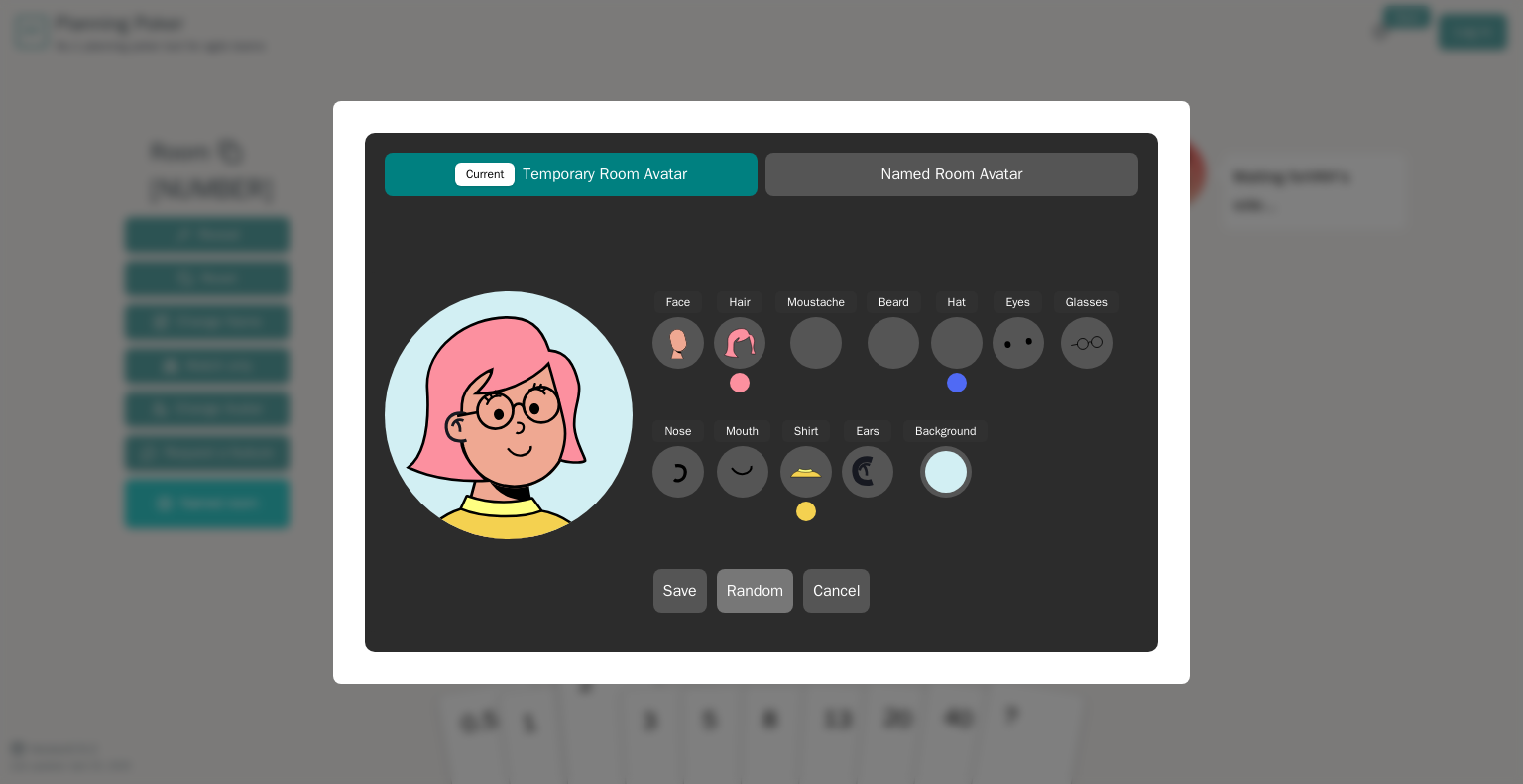 click on "Random" at bounding box center (756, 591) 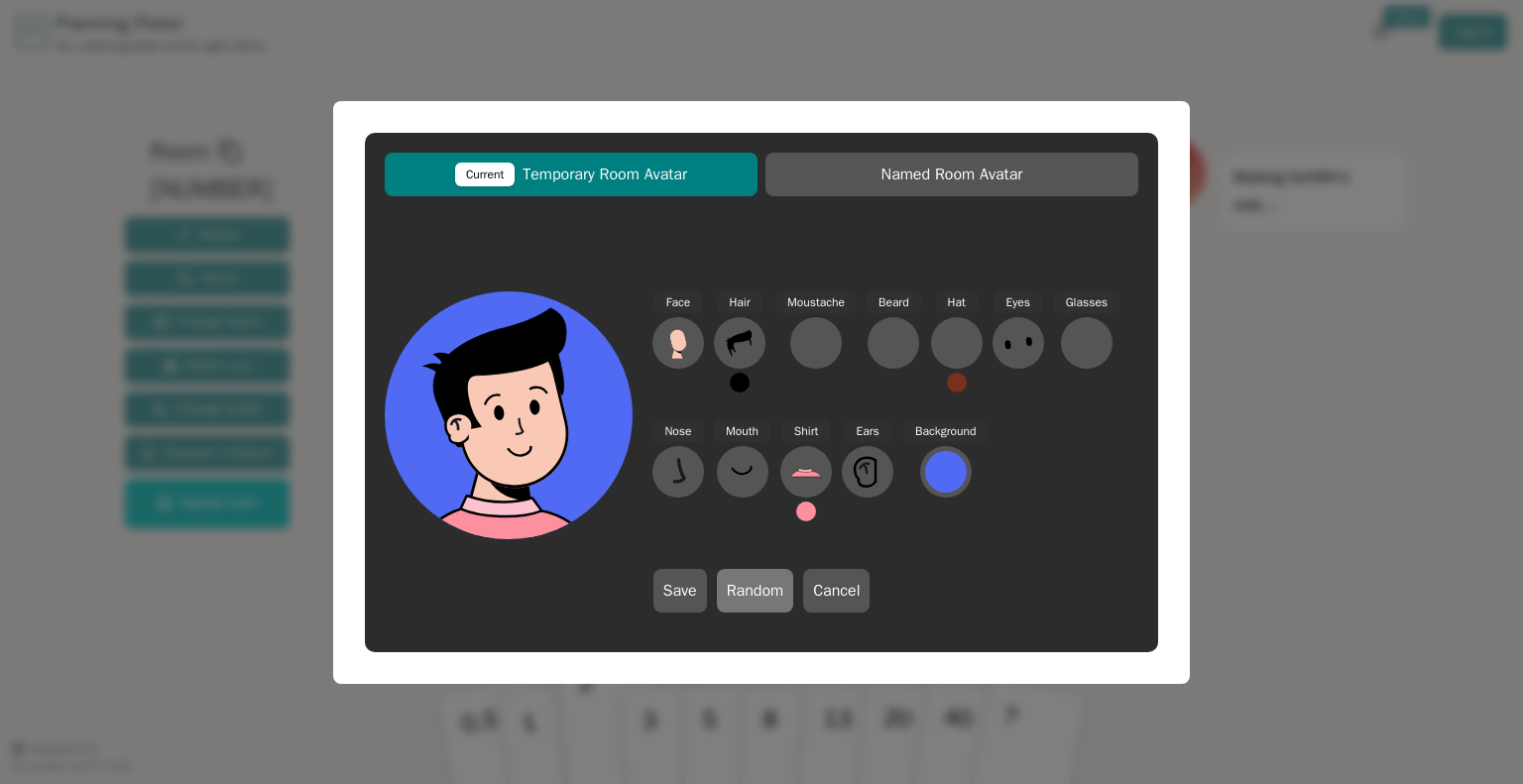click on "Random" at bounding box center [756, 591] 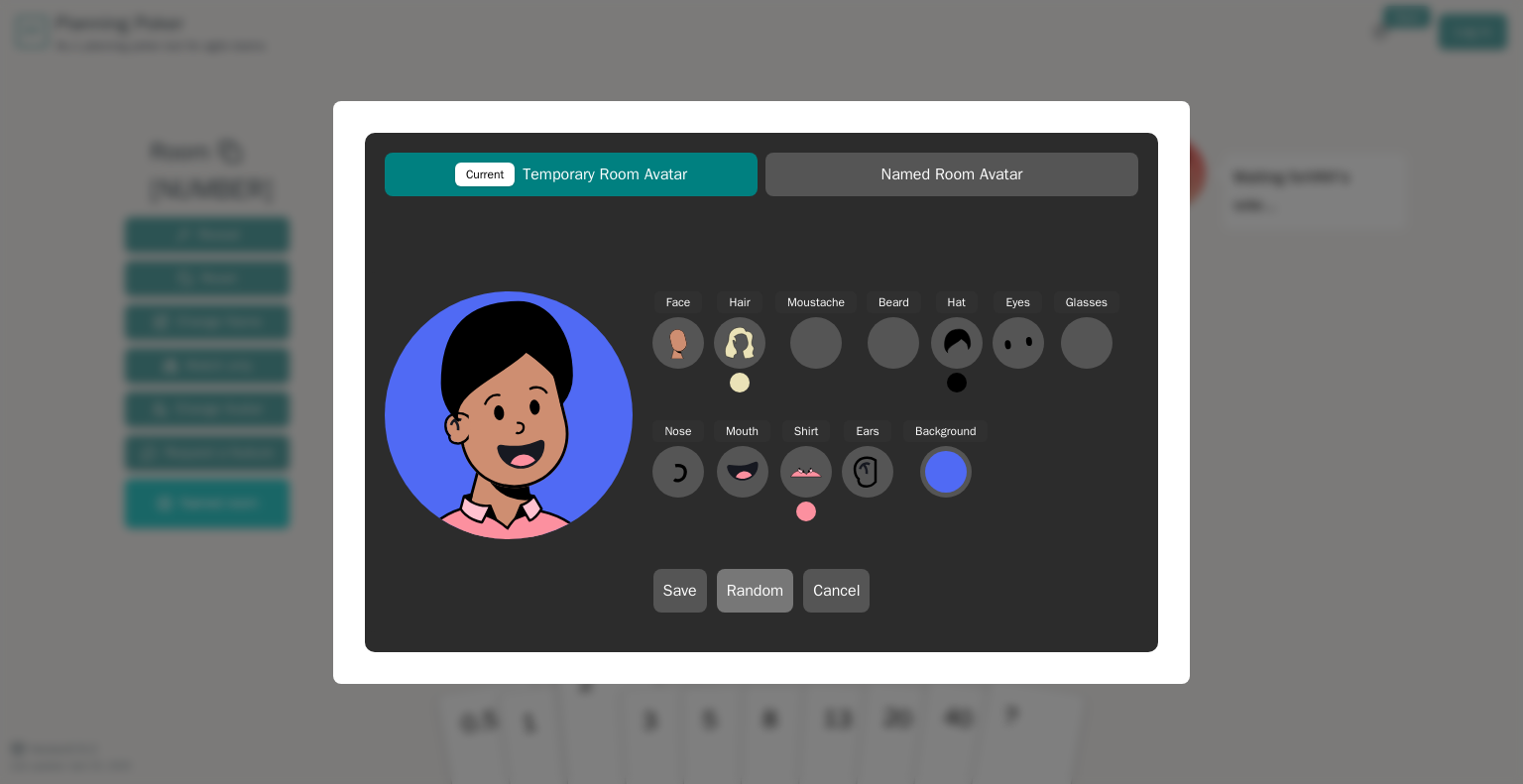 click on "Random" at bounding box center (756, 591) 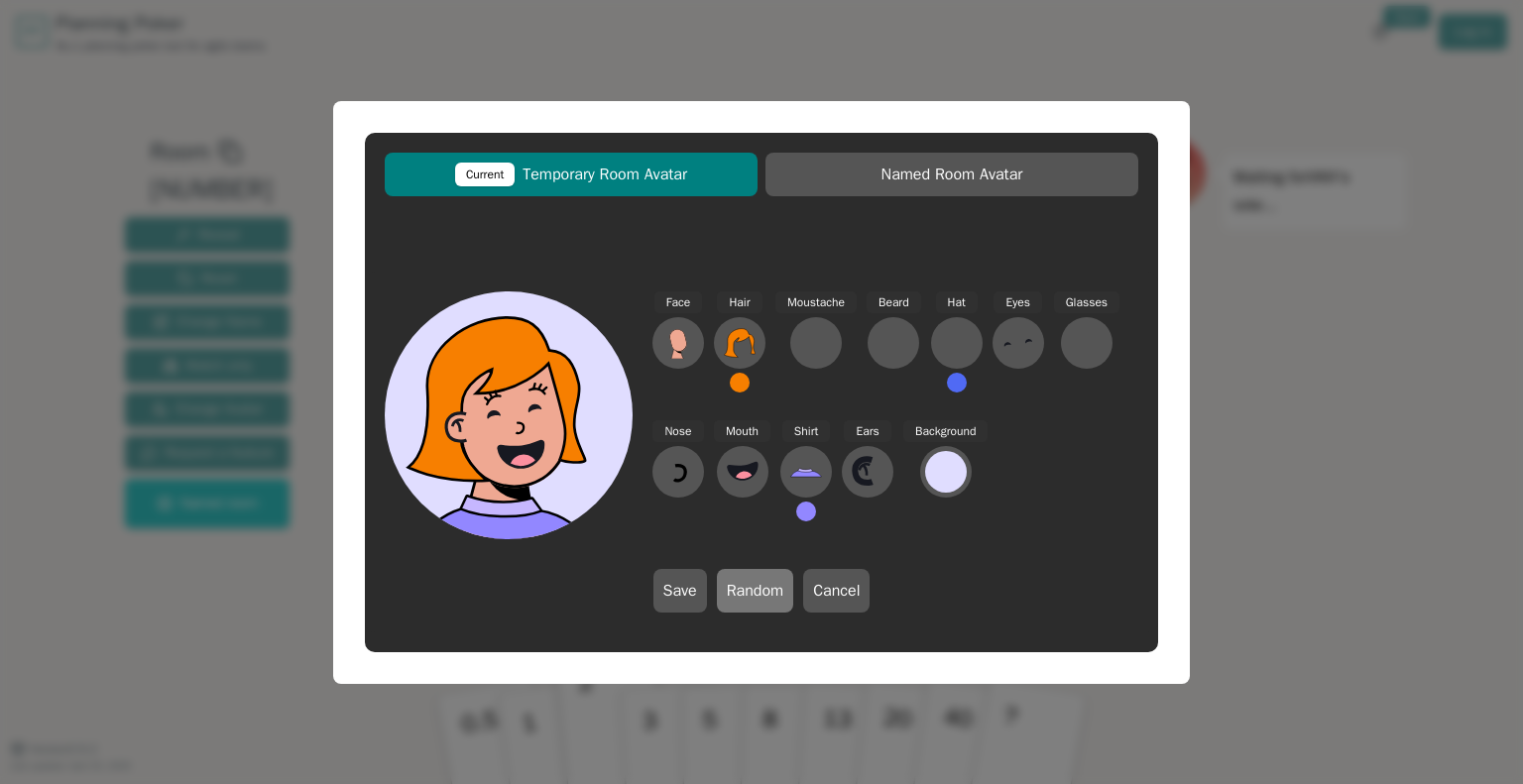 click on "Random" at bounding box center [756, 591] 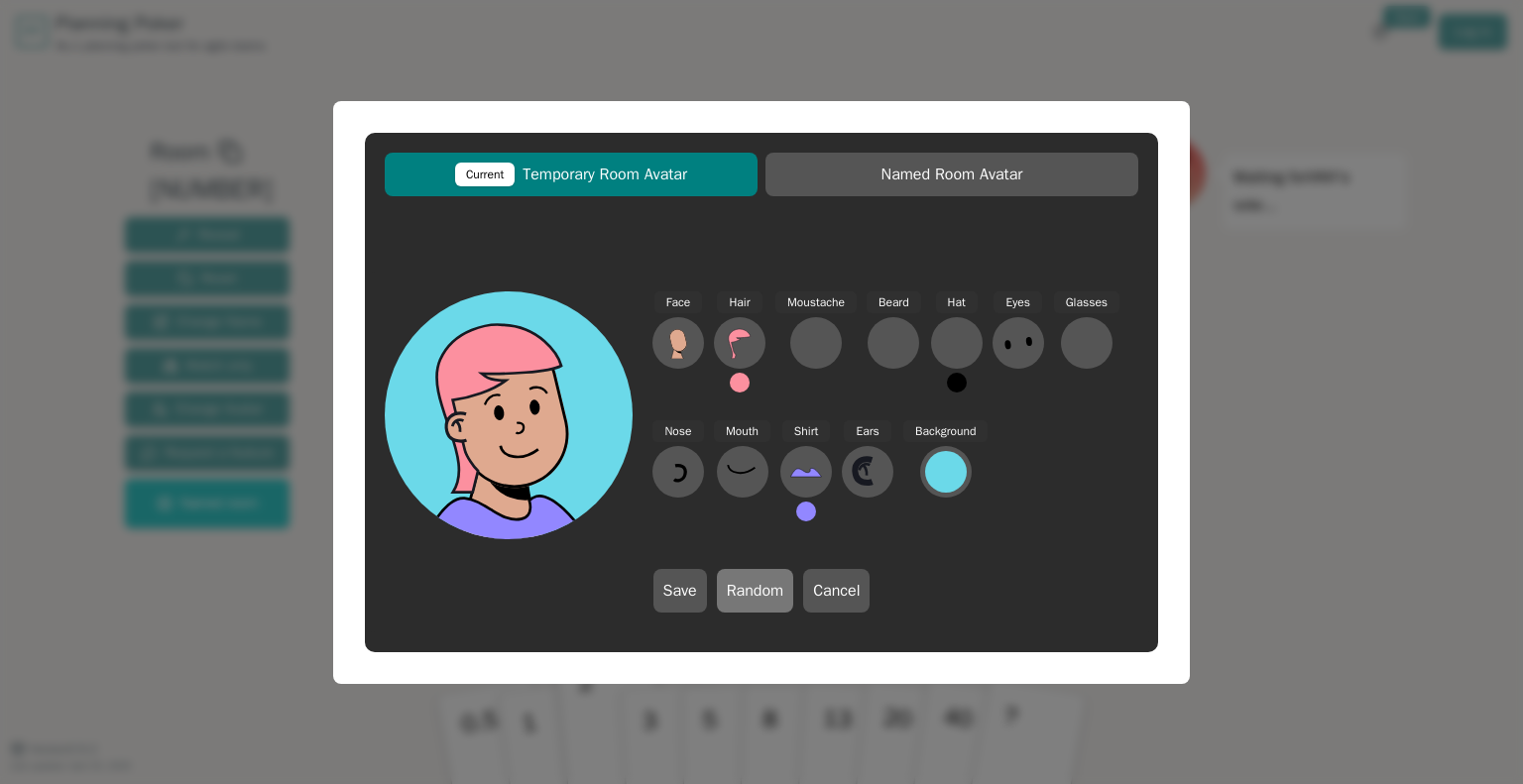 click on "Random" at bounding box center [756, 591] 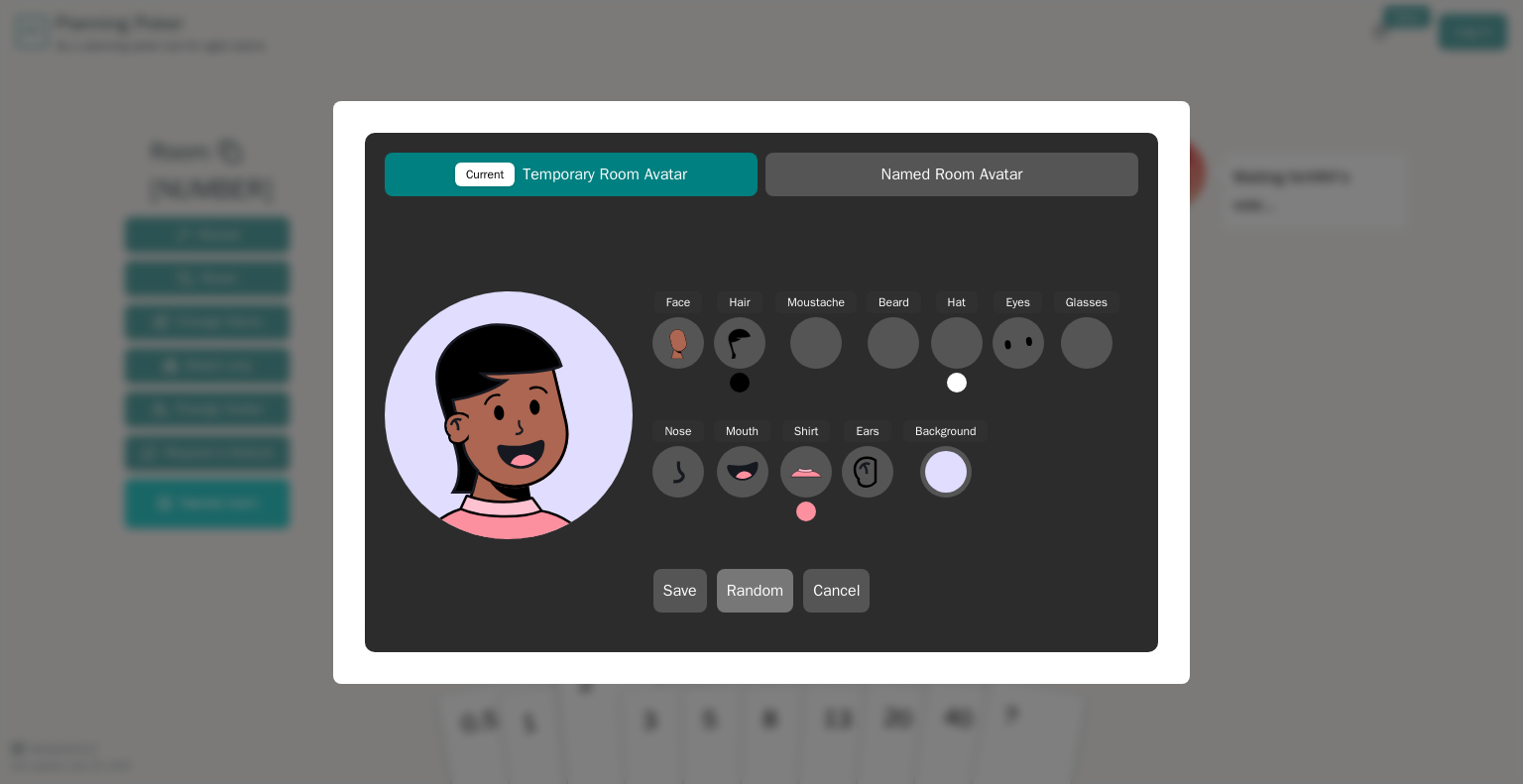 click on "Random" at bounding box center (756, 591) 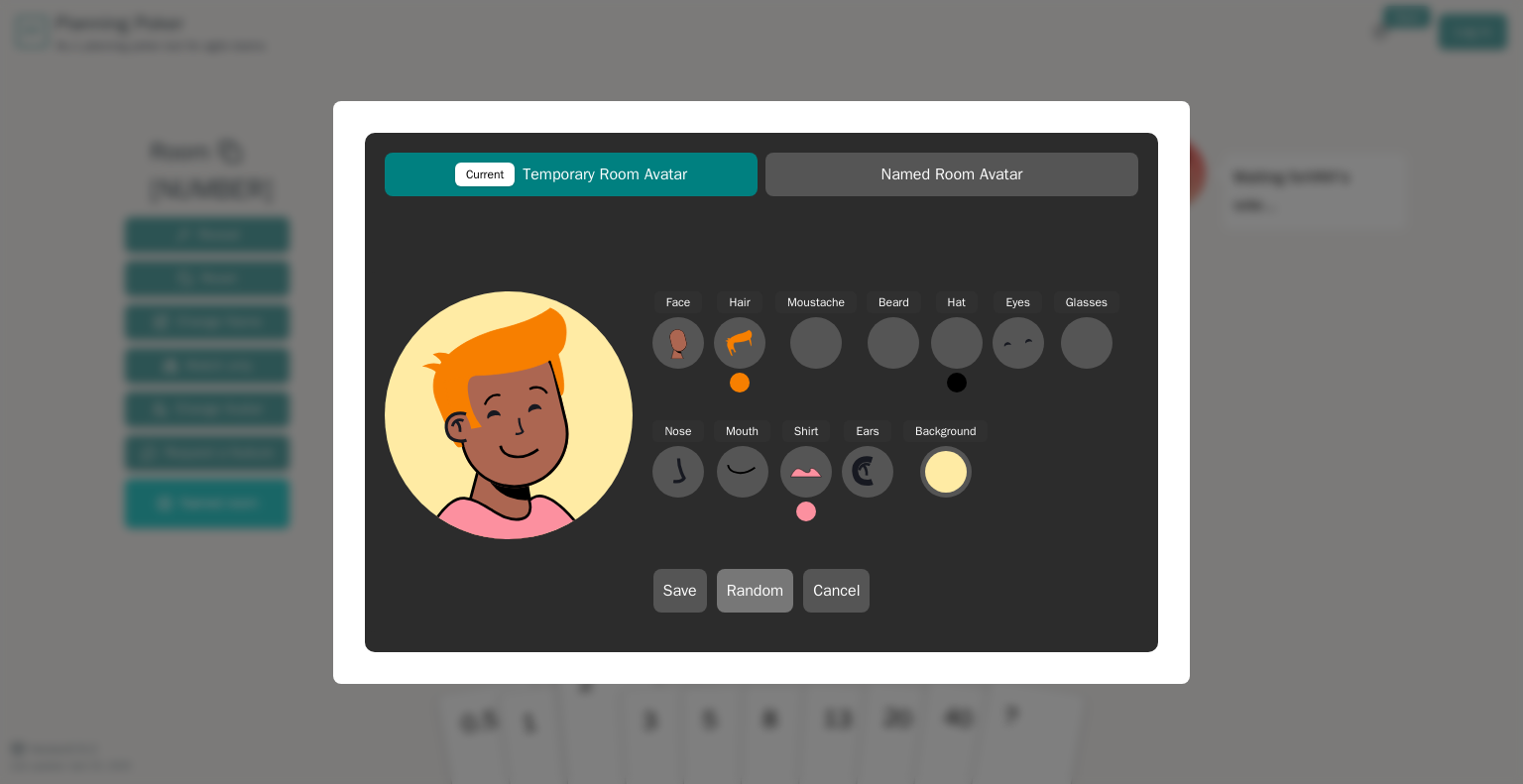 click on "Random" at bounding box center [756, 591] 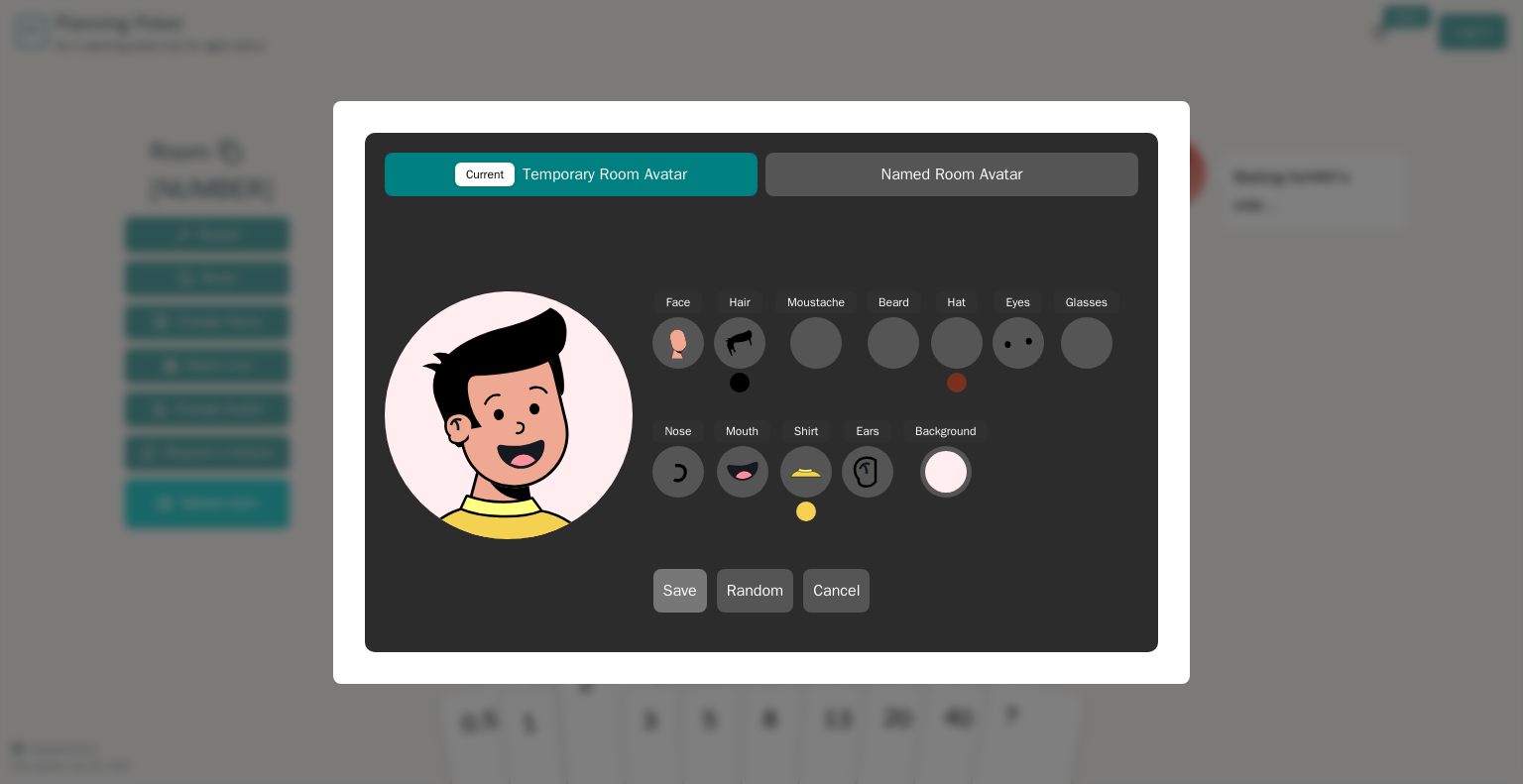 click on "Save" at bounding box center [680, 591] 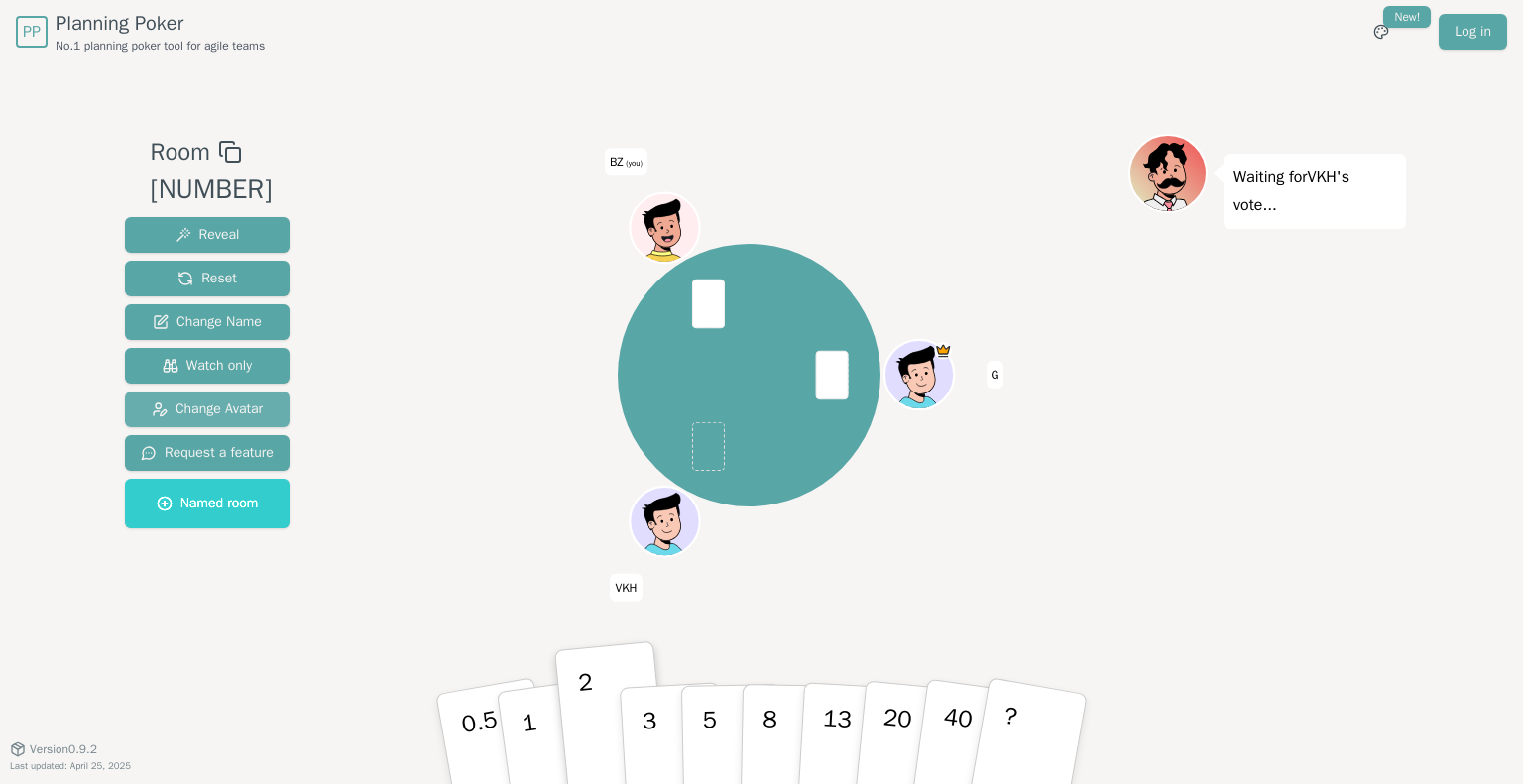 click on "Change Avatar" at bounding box center (207, 409) 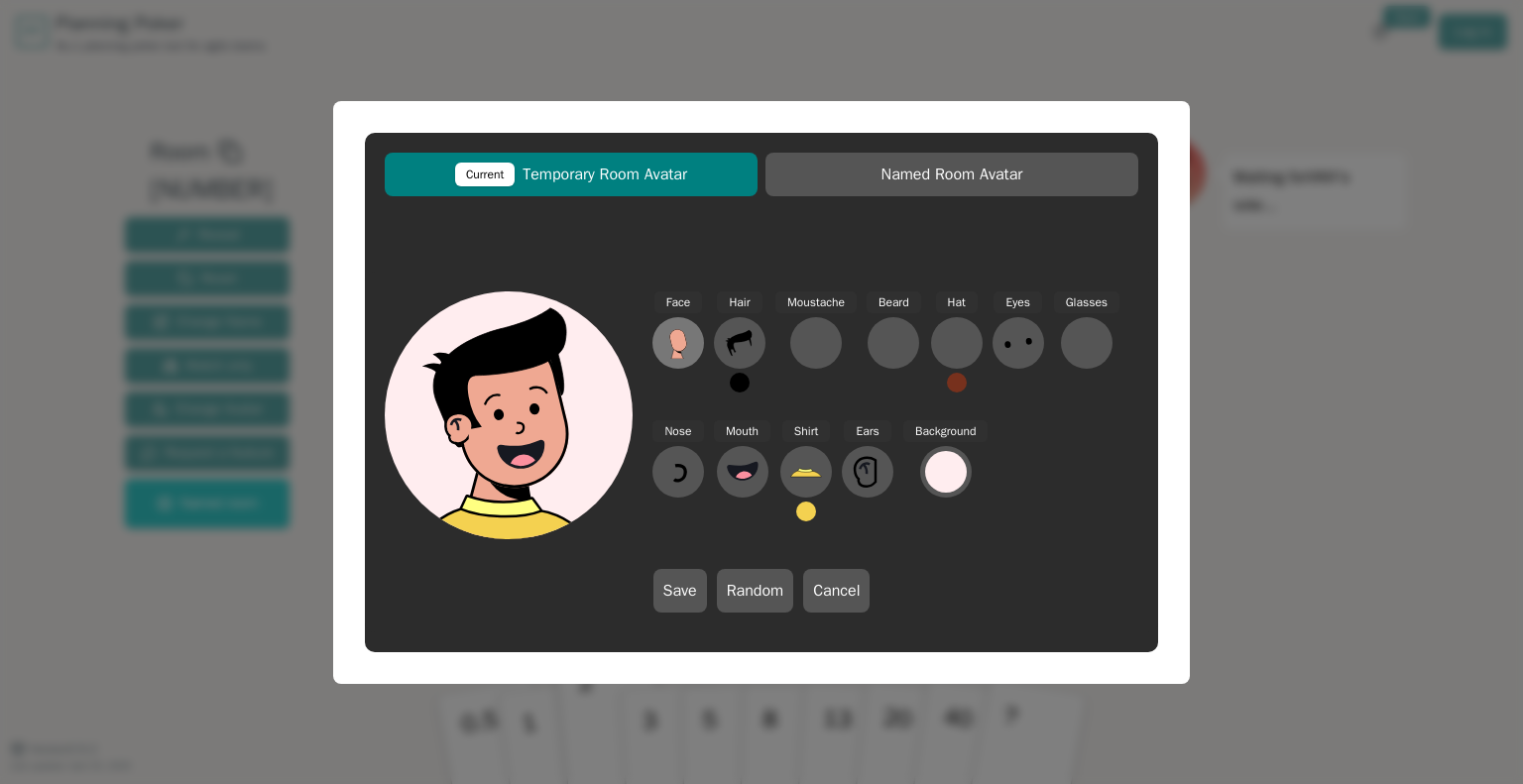 click at bounding box center [677, 353] 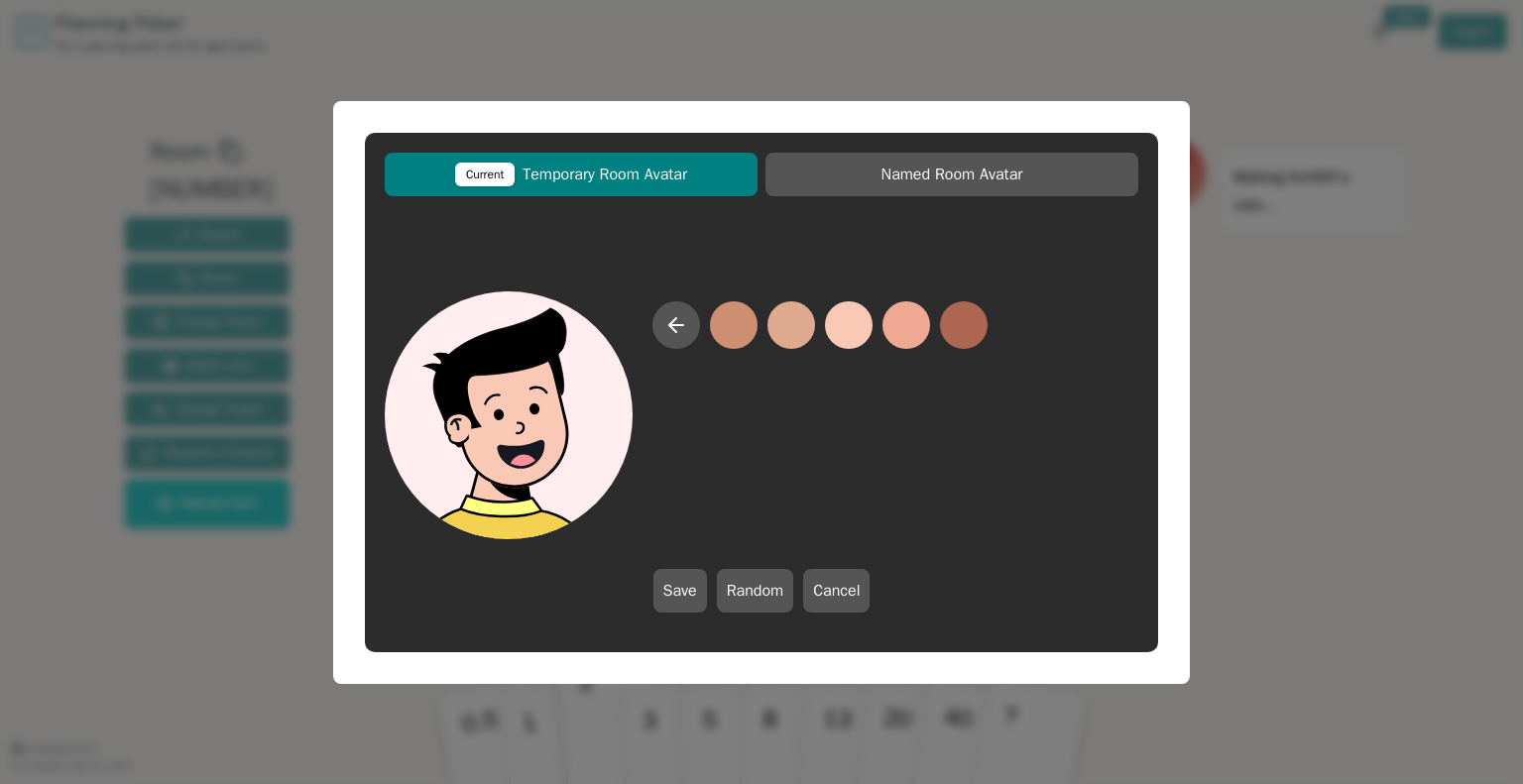 click at bounding box center [849, 325] 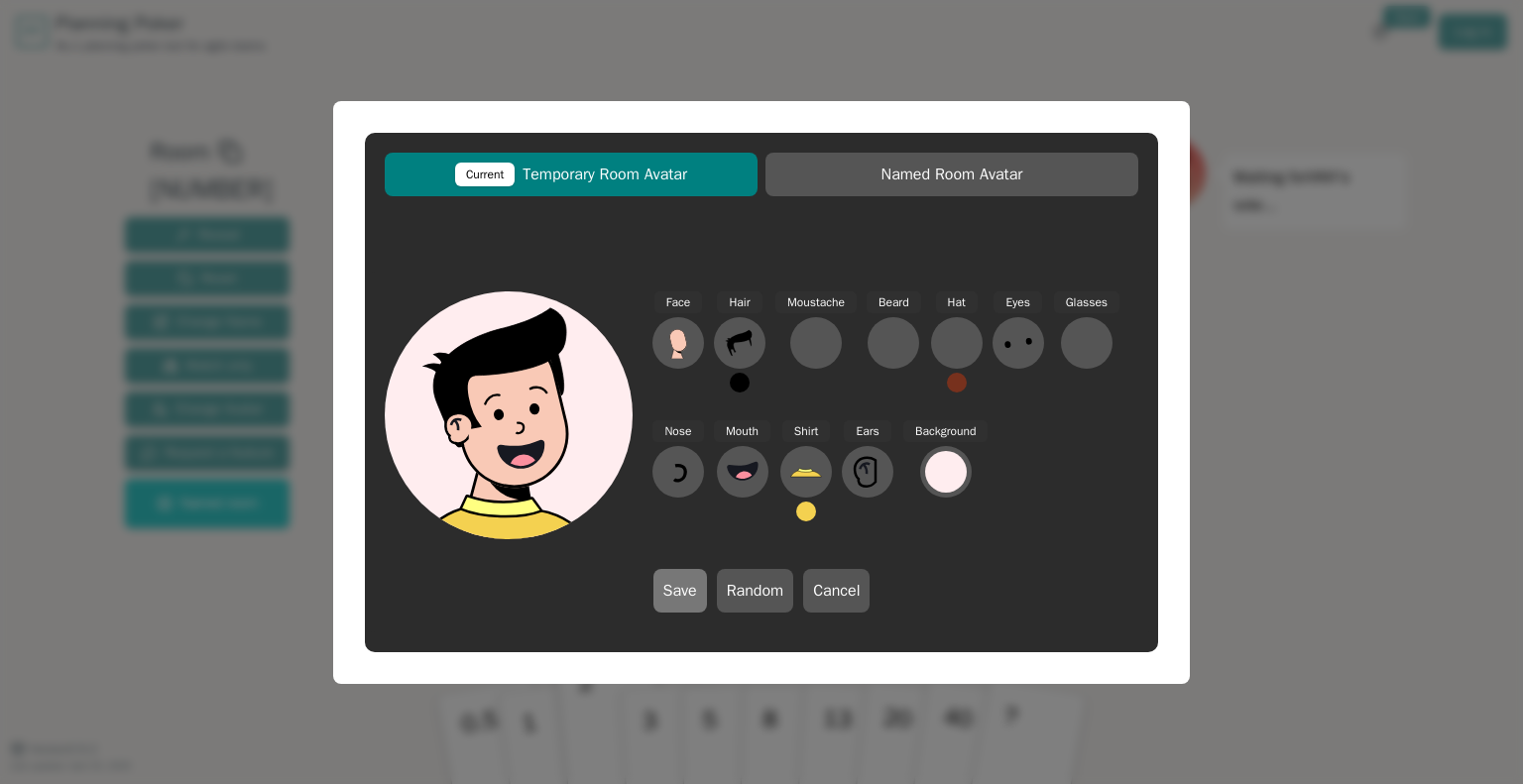 click on "Save" at bounding box center (680, 591) 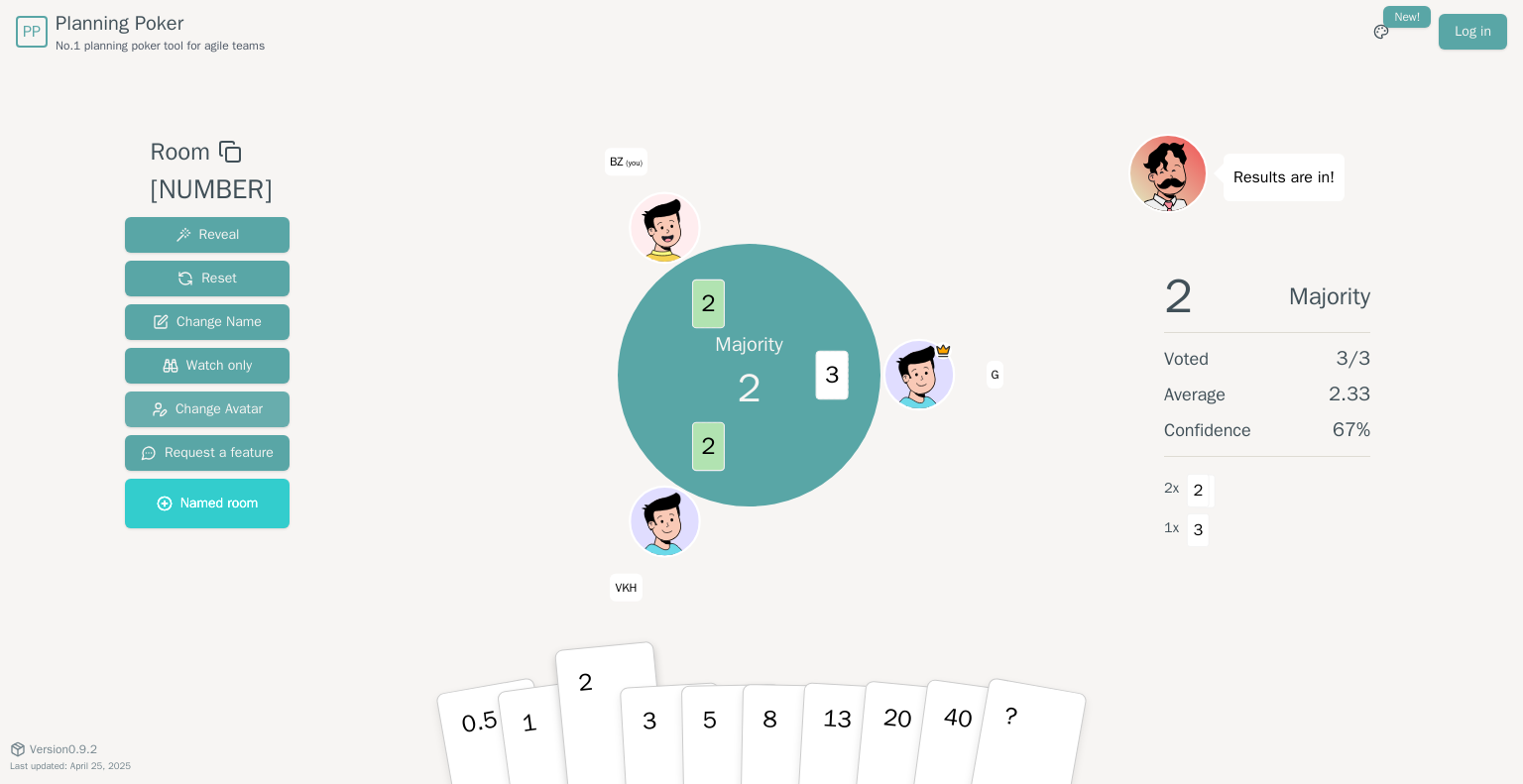 click on "Change Avatar" at bounding box center [207, 409] 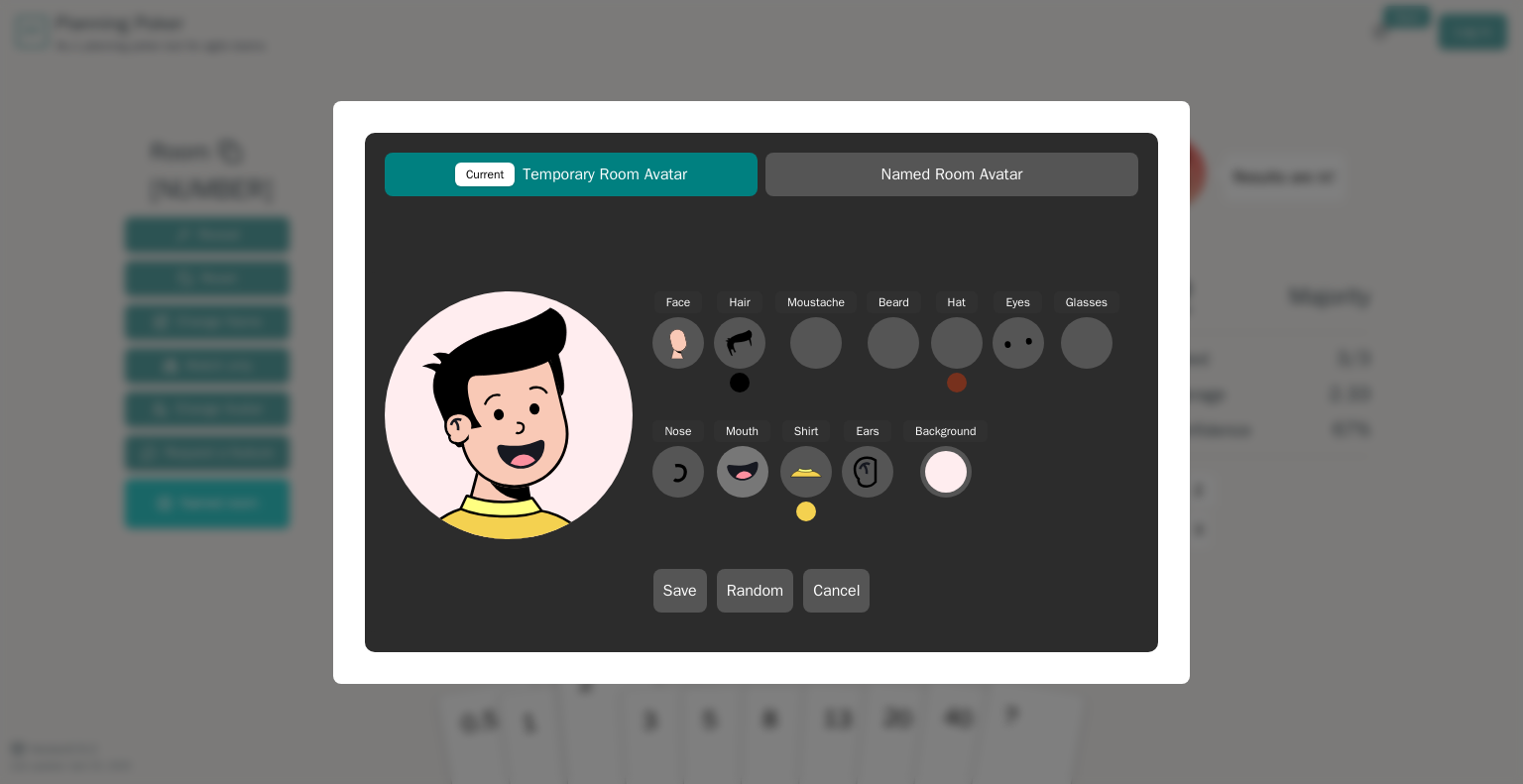 click at bounding box center [678, 343] 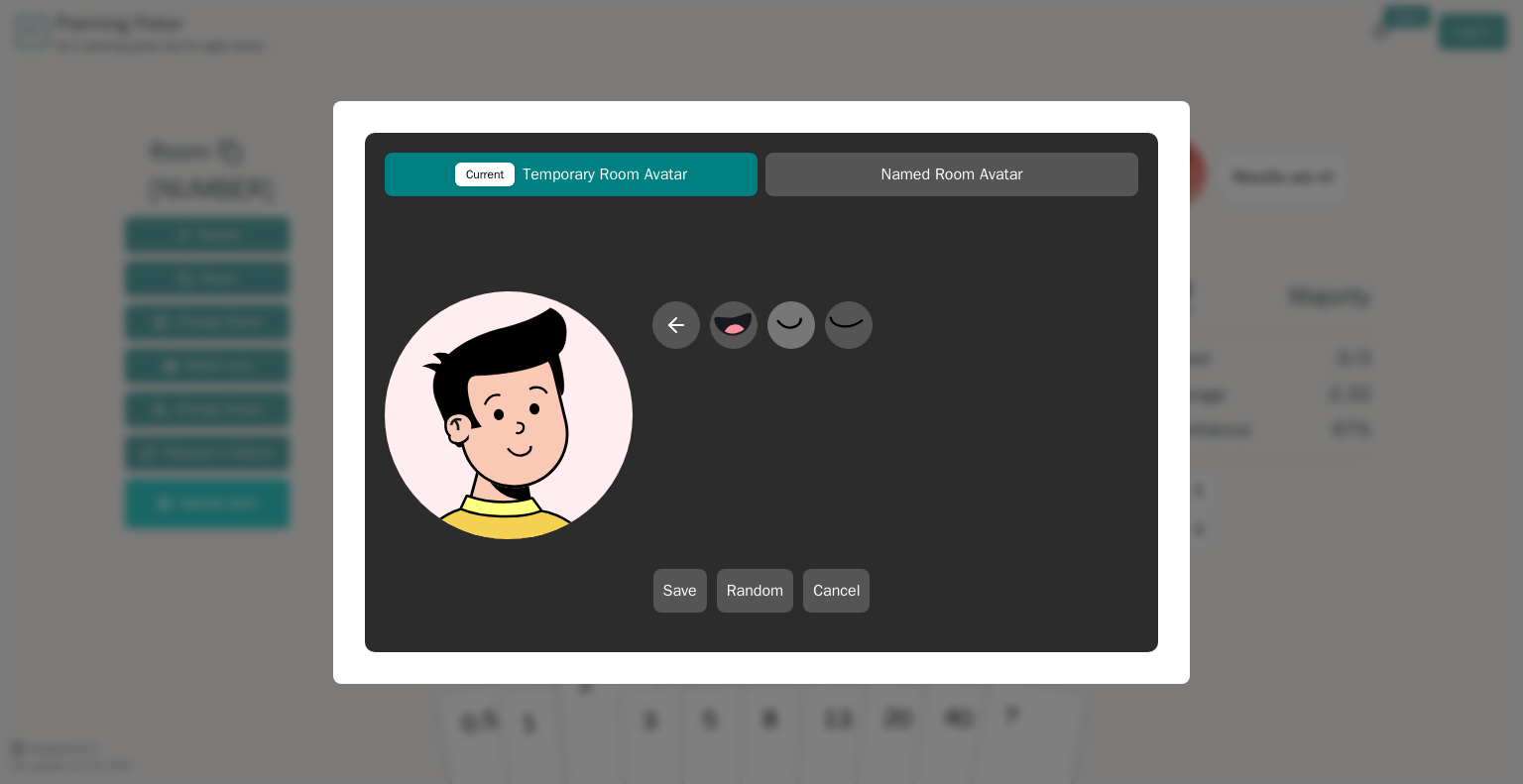 click at bounding box center (733, 324) 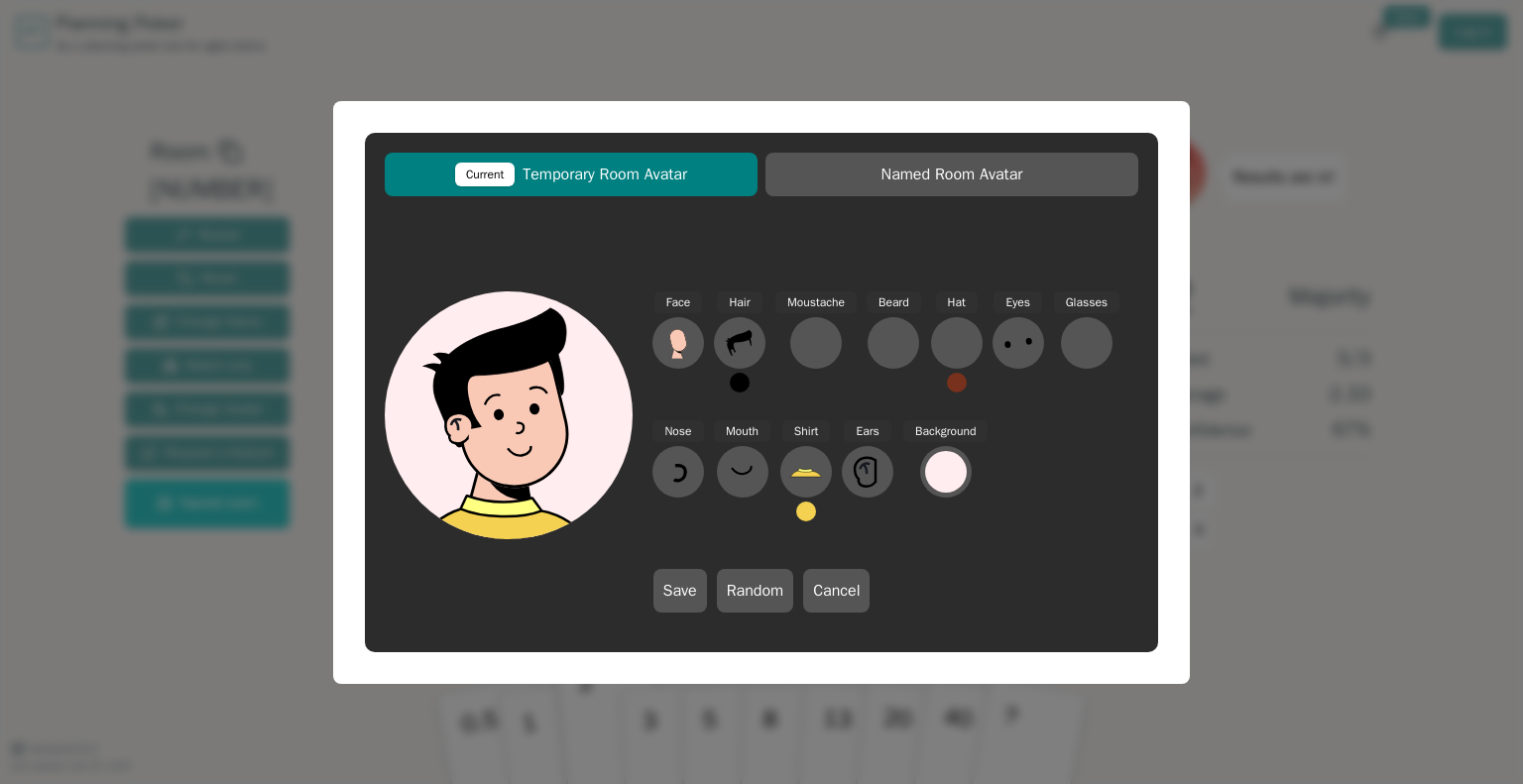 click on "Save" at bounding box center [680, 591] 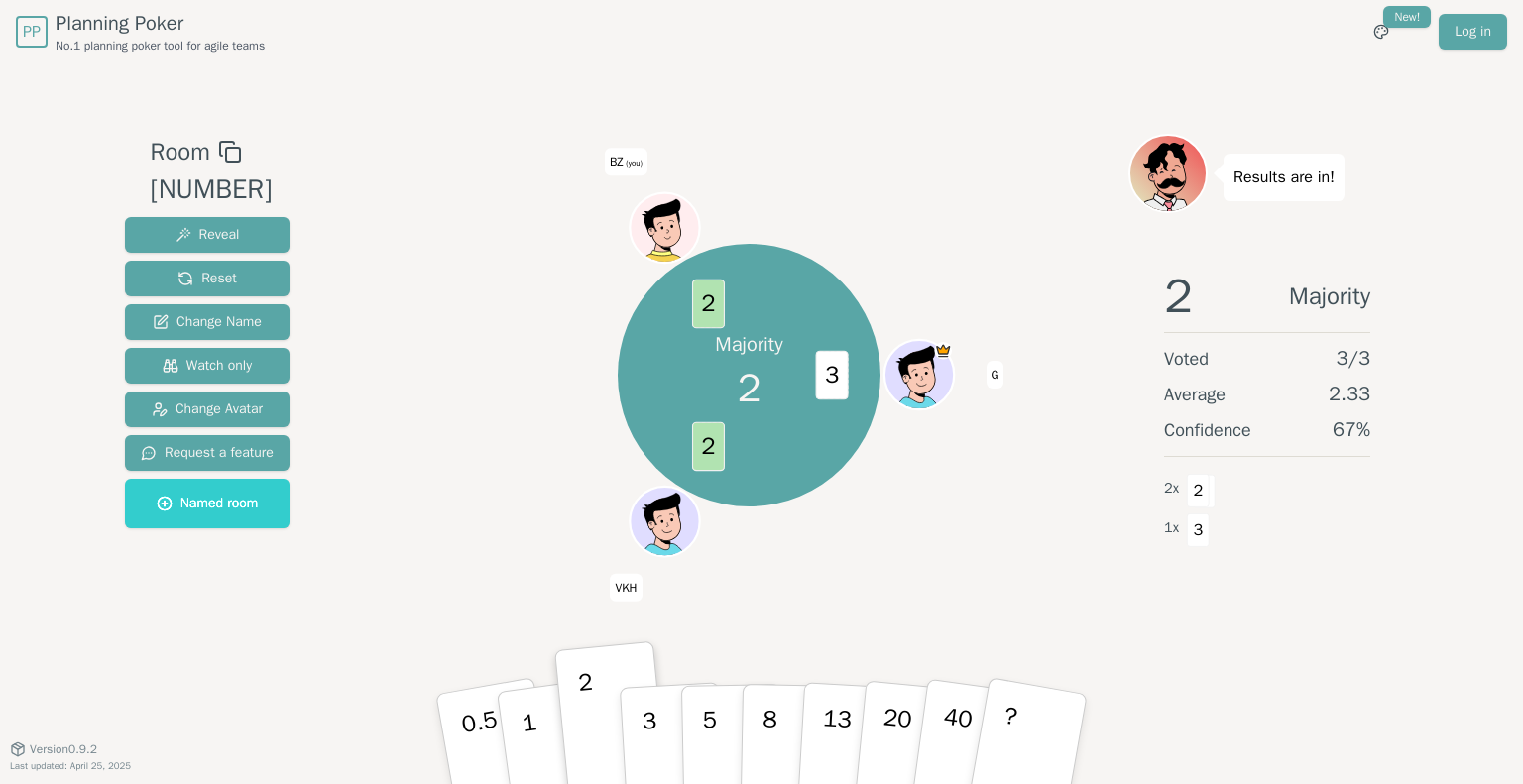 click on "Reveal Reset Change Name Watch only Change Avatar Request a feature Named room" at bounding box center (207, 373) 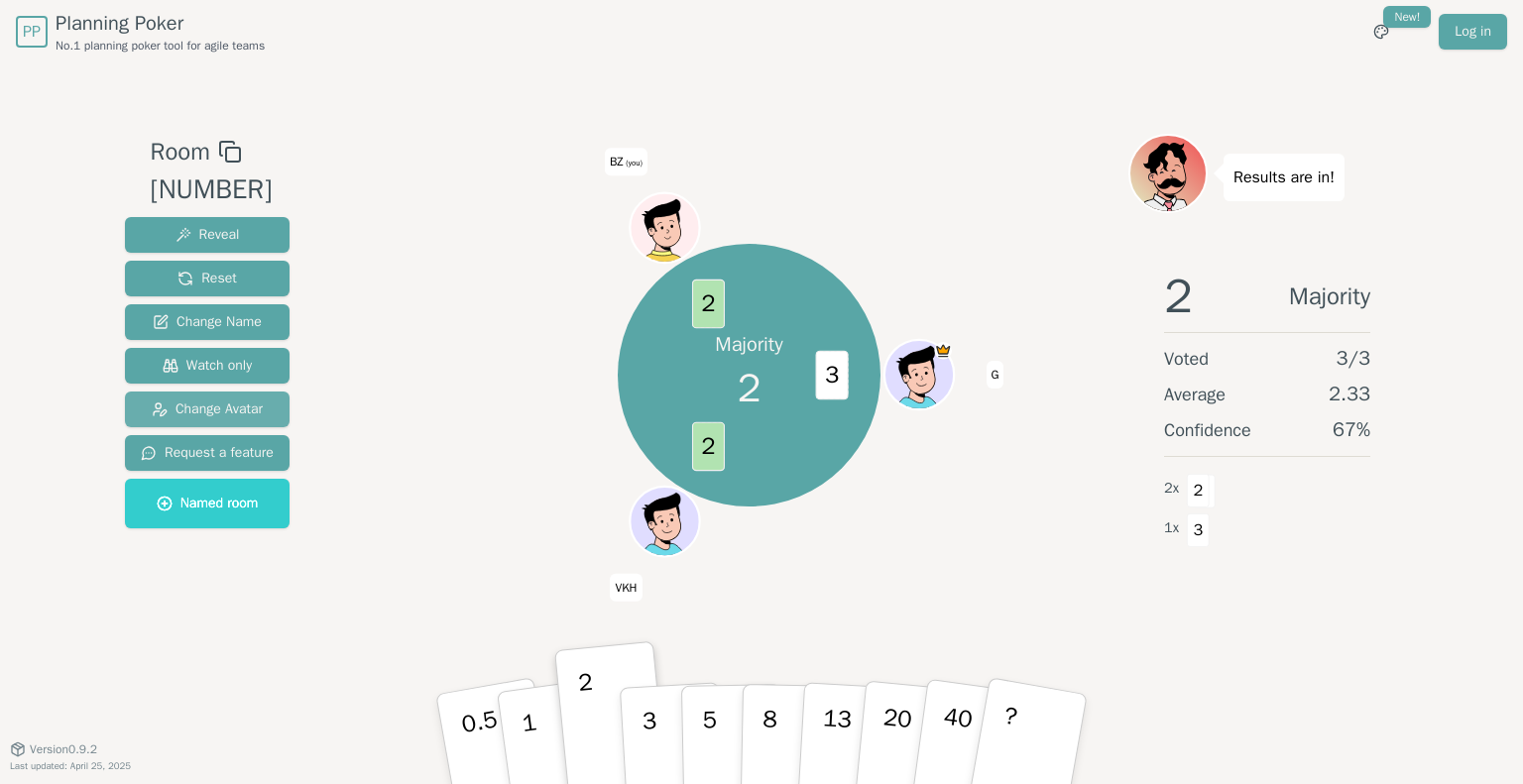 click on "Change Avatar" at bounding box center (207, 409) 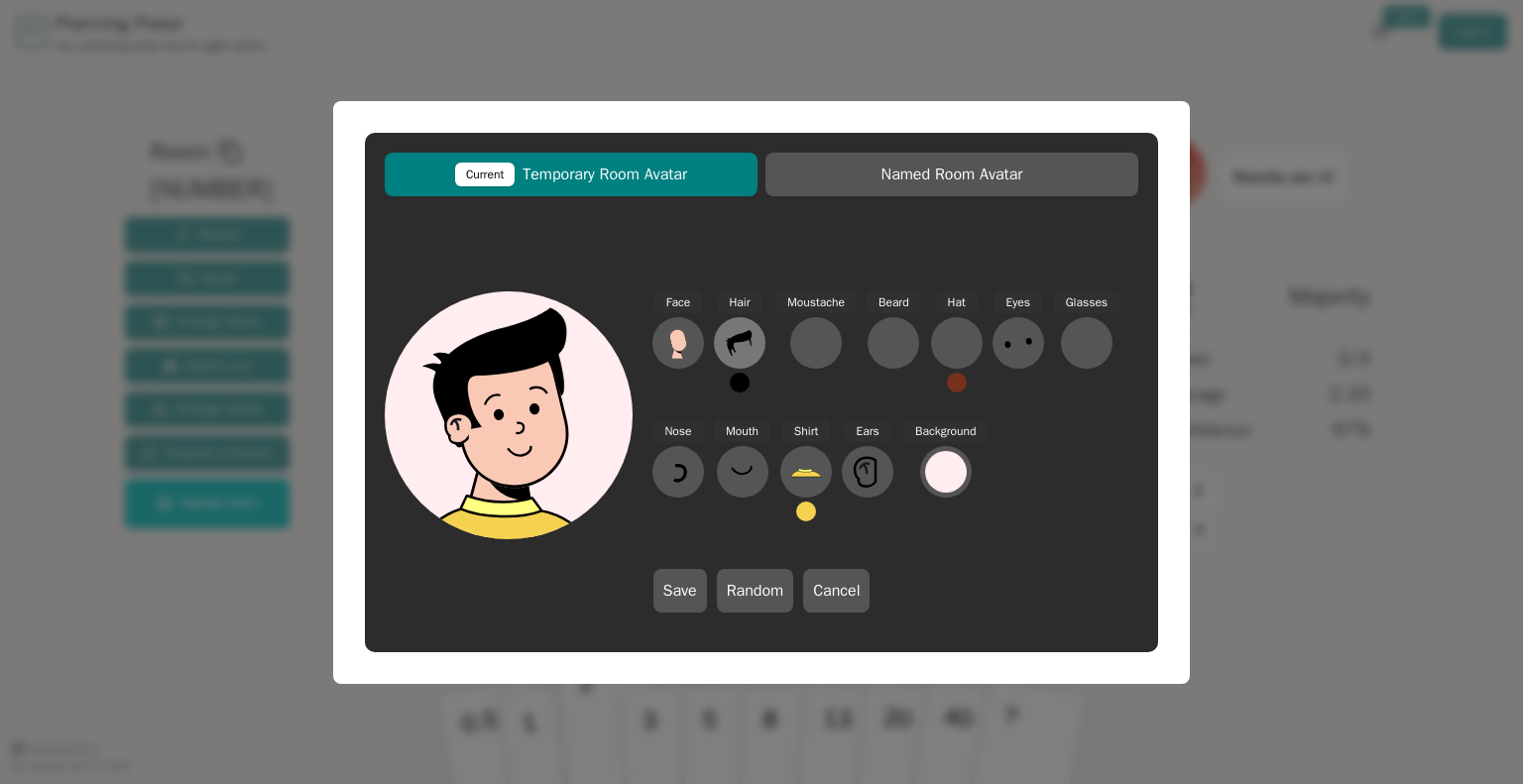 click at bounding box center (678, 343) 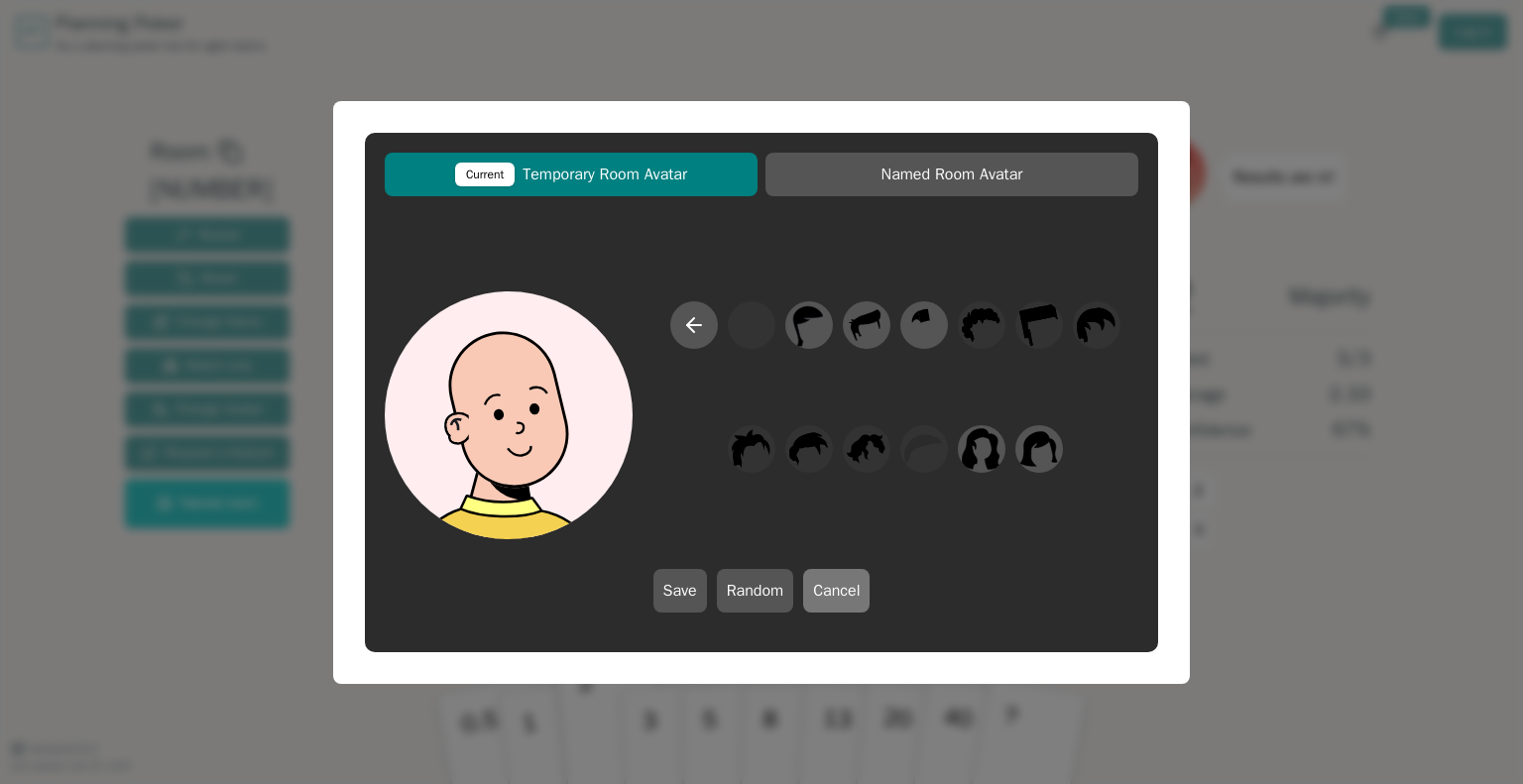 click on "Cancel" at bounding box center (836, 591) 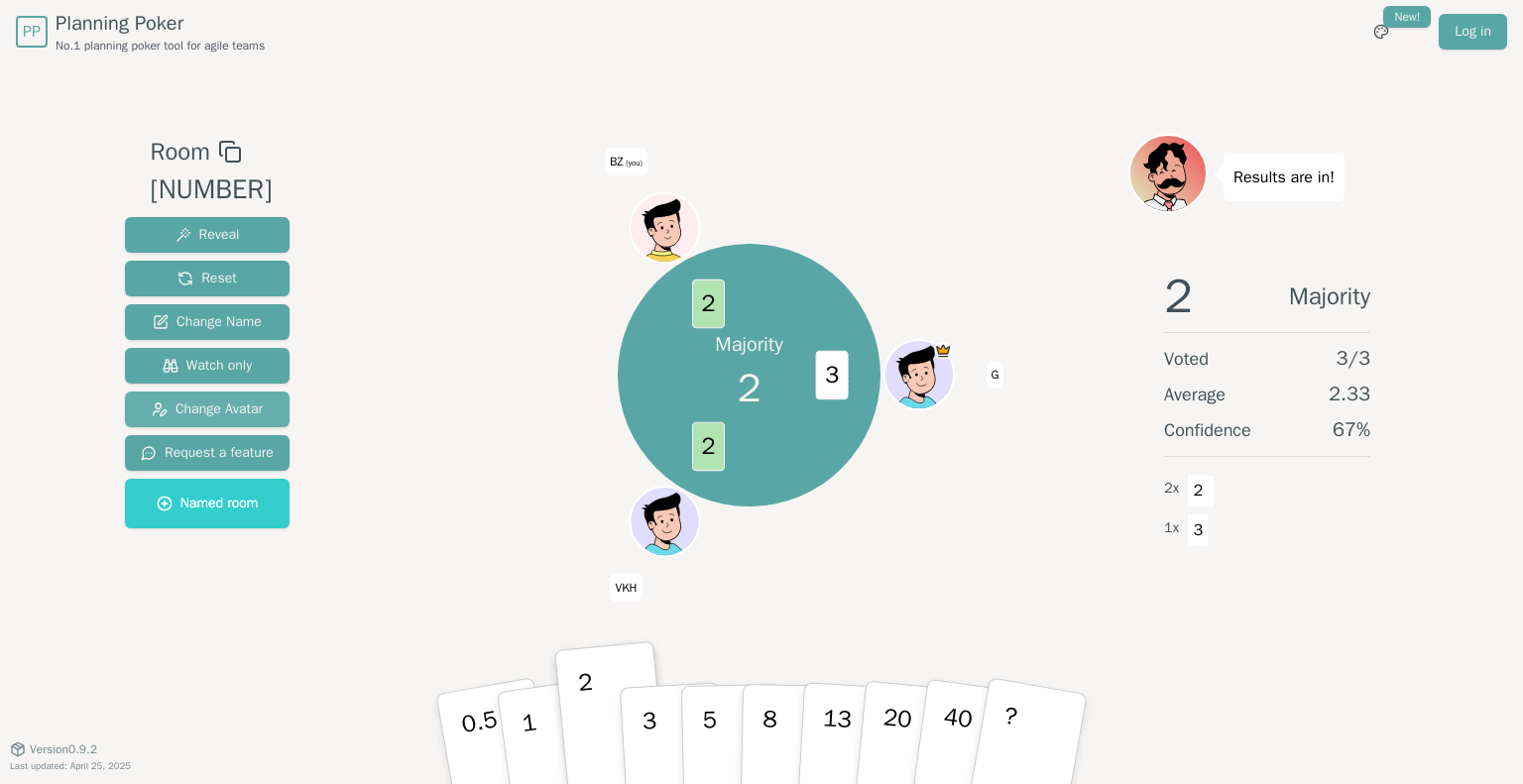 click on "Change Avatar" at bounding box center (207, 409) 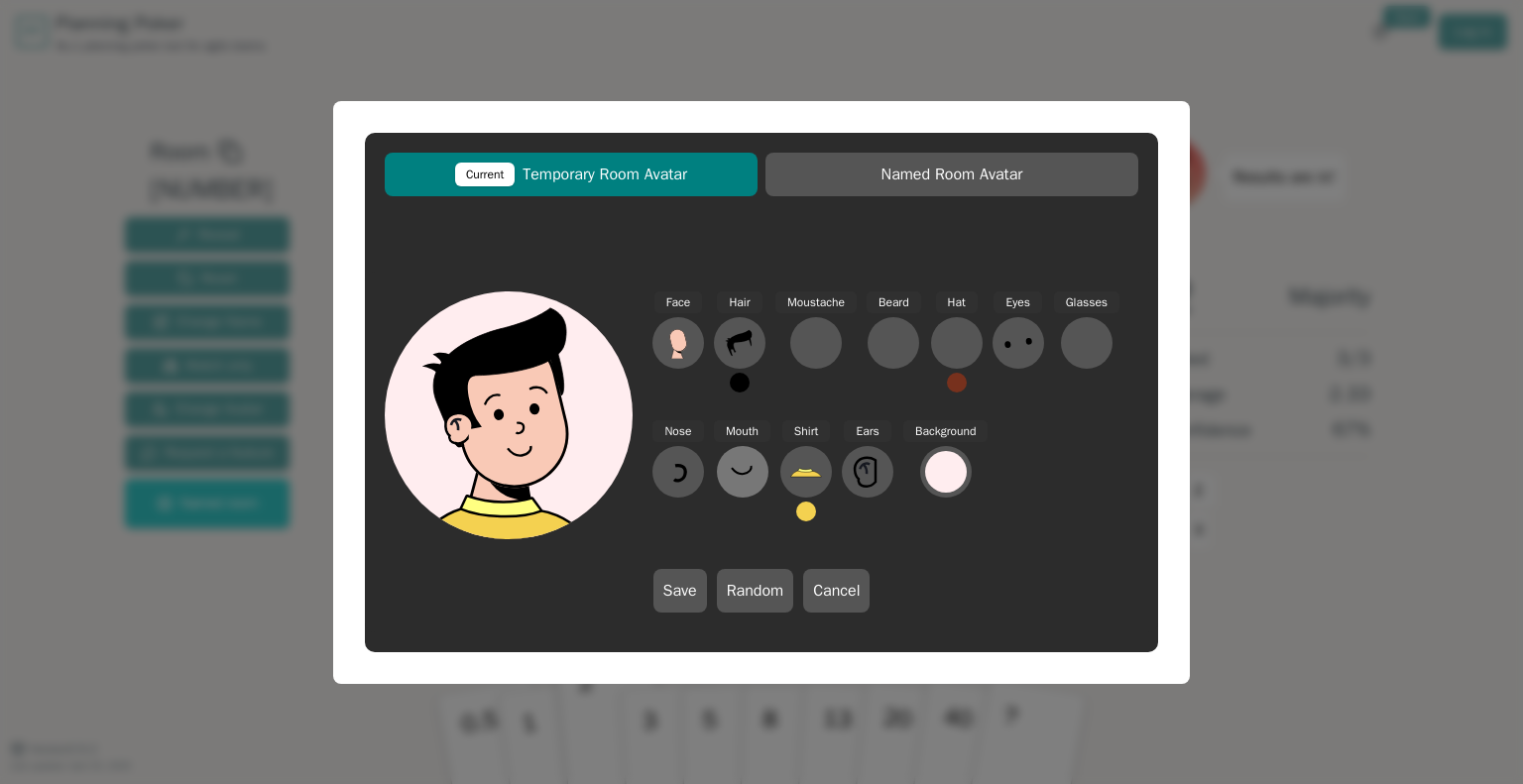 click at bounding box center (678, 343) 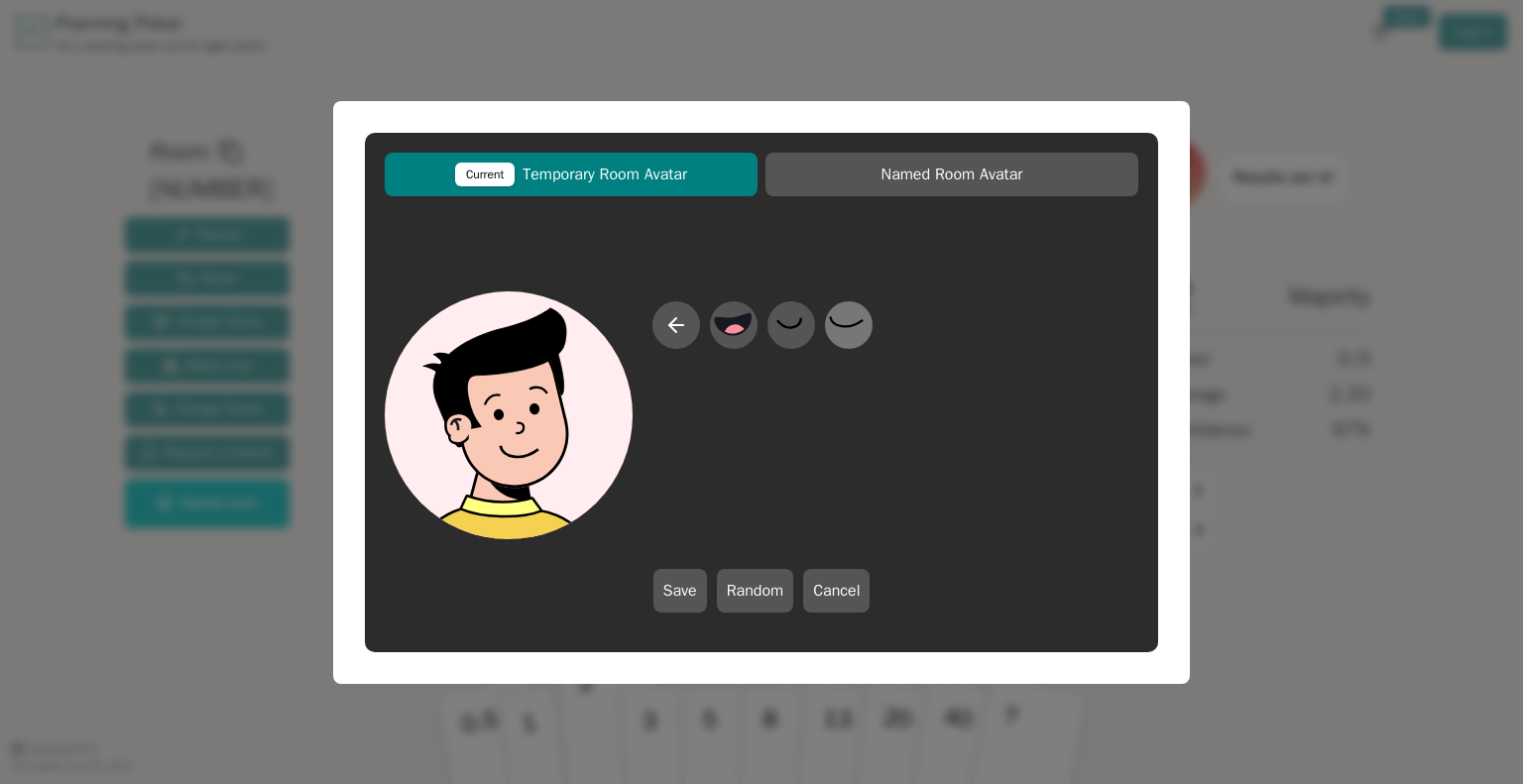 click at bounding box center (733, 324) 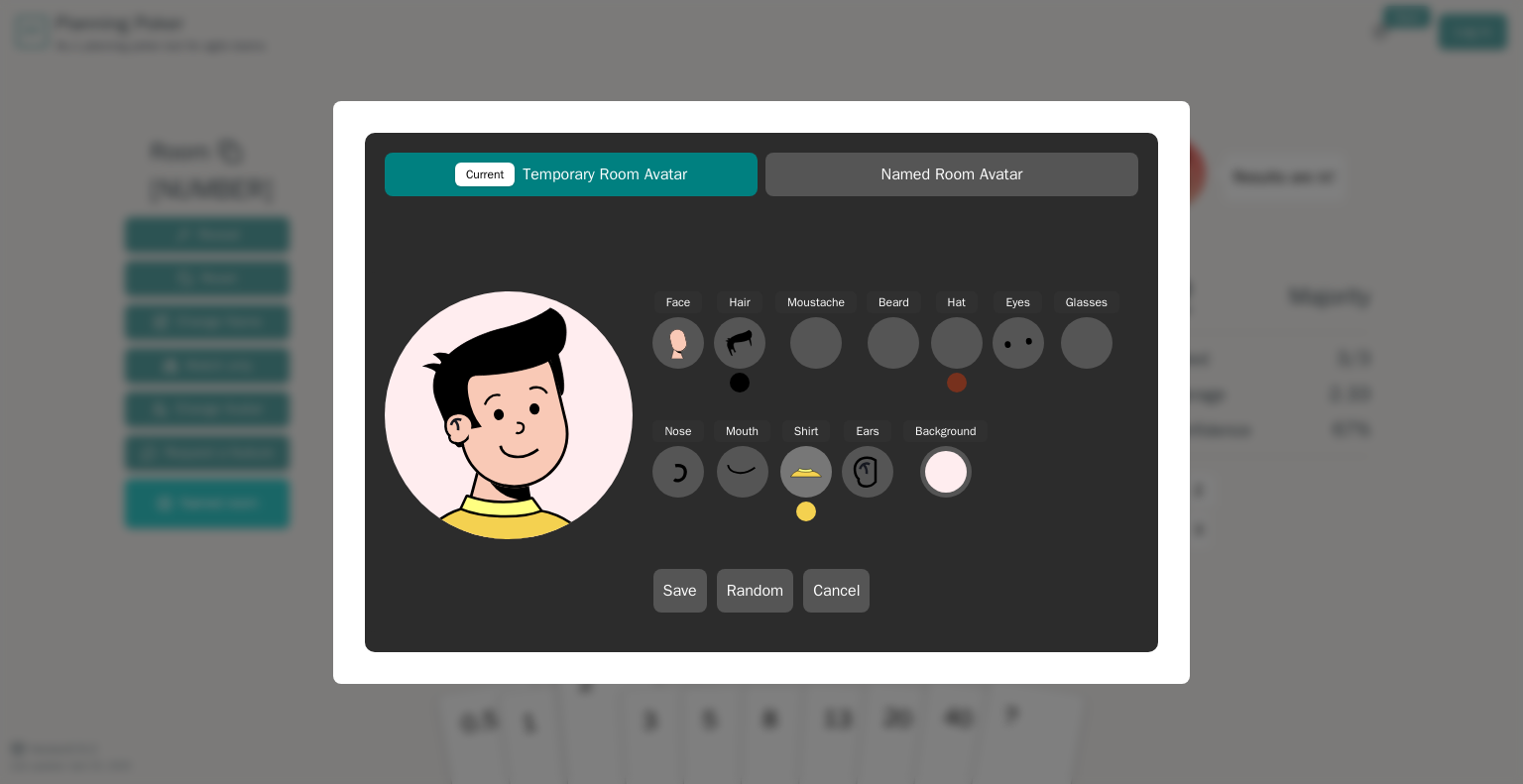 click at bounding box center [678, 343] 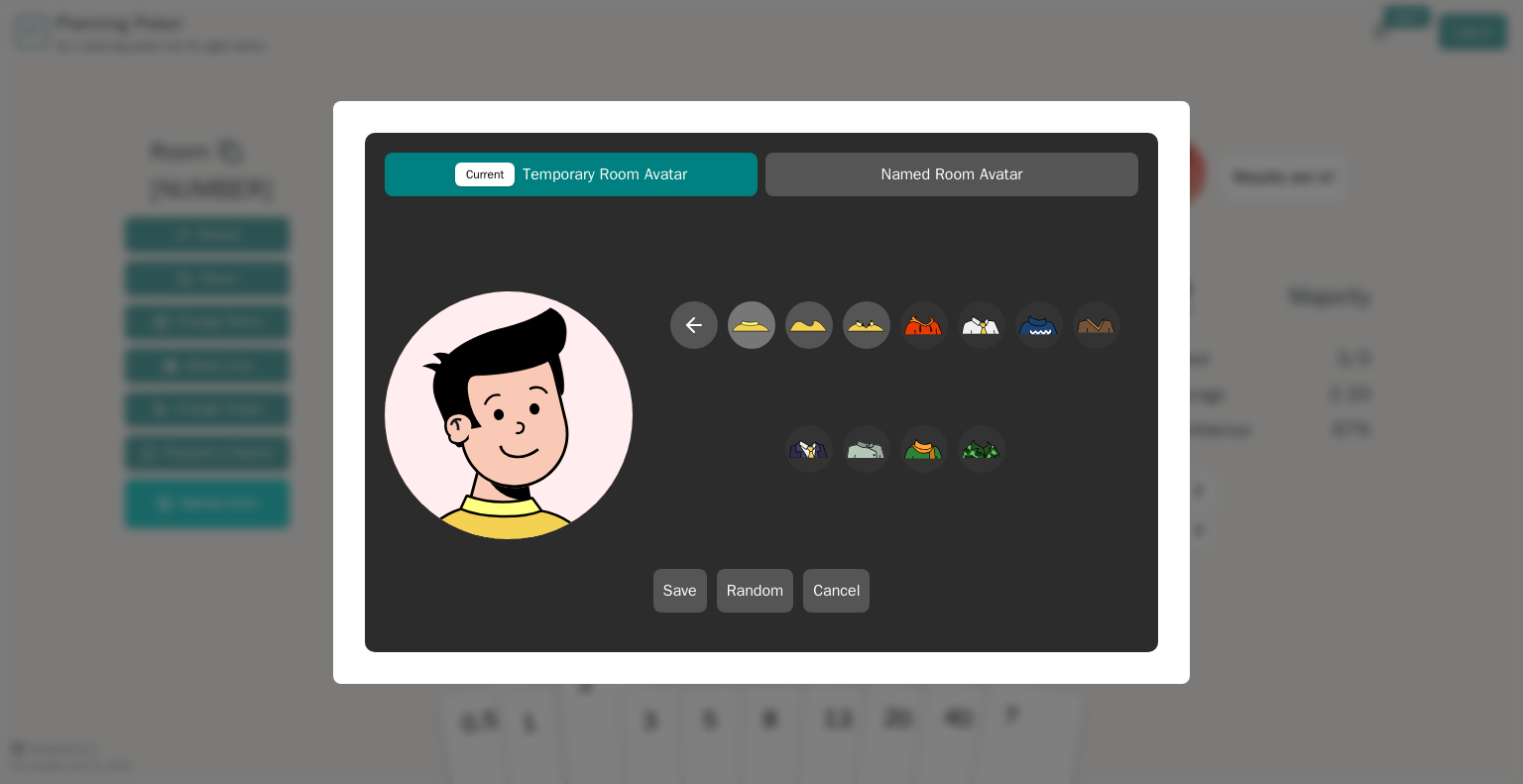 click at bounding box center [751, 324] 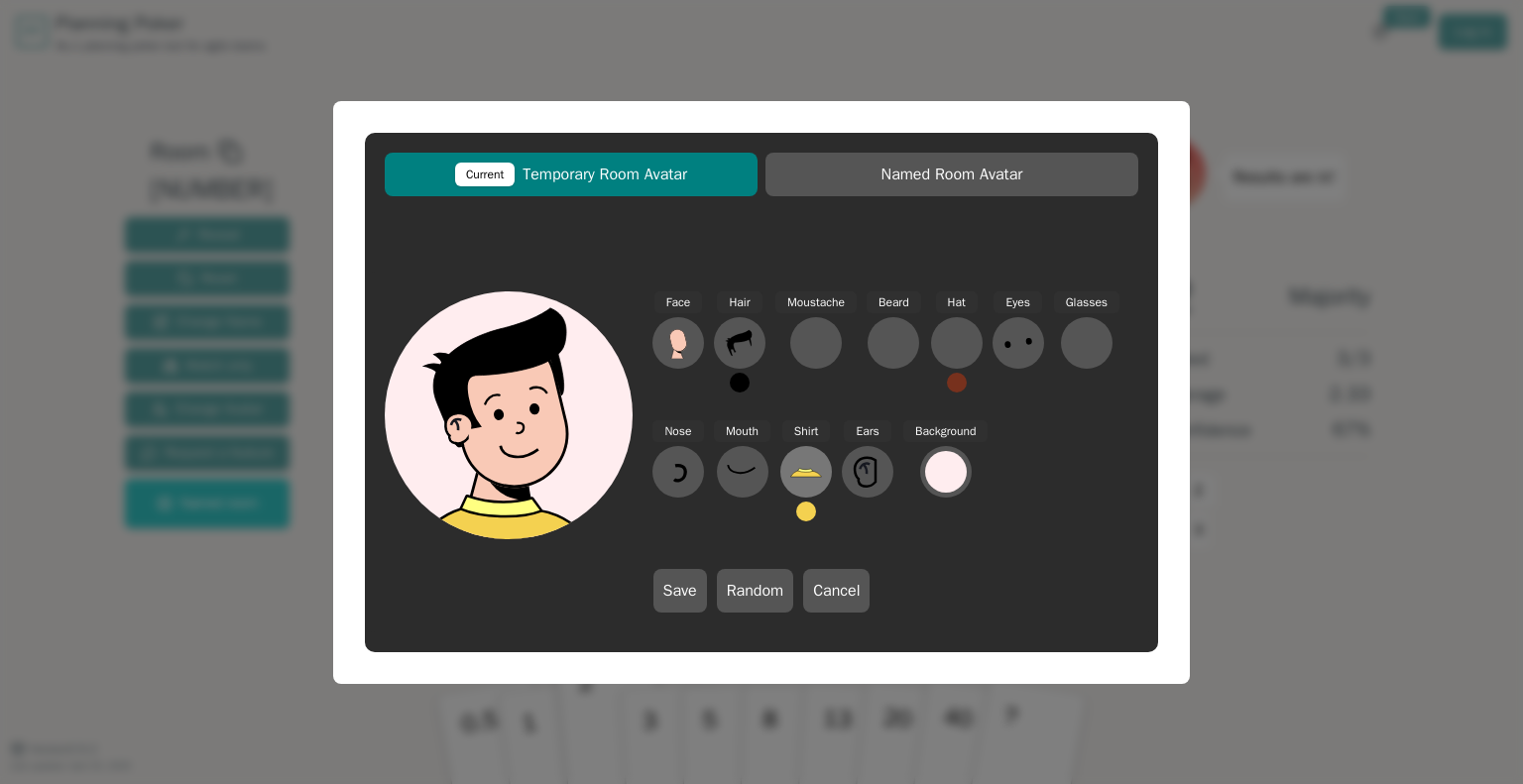 click at bounding box center [678, 343] 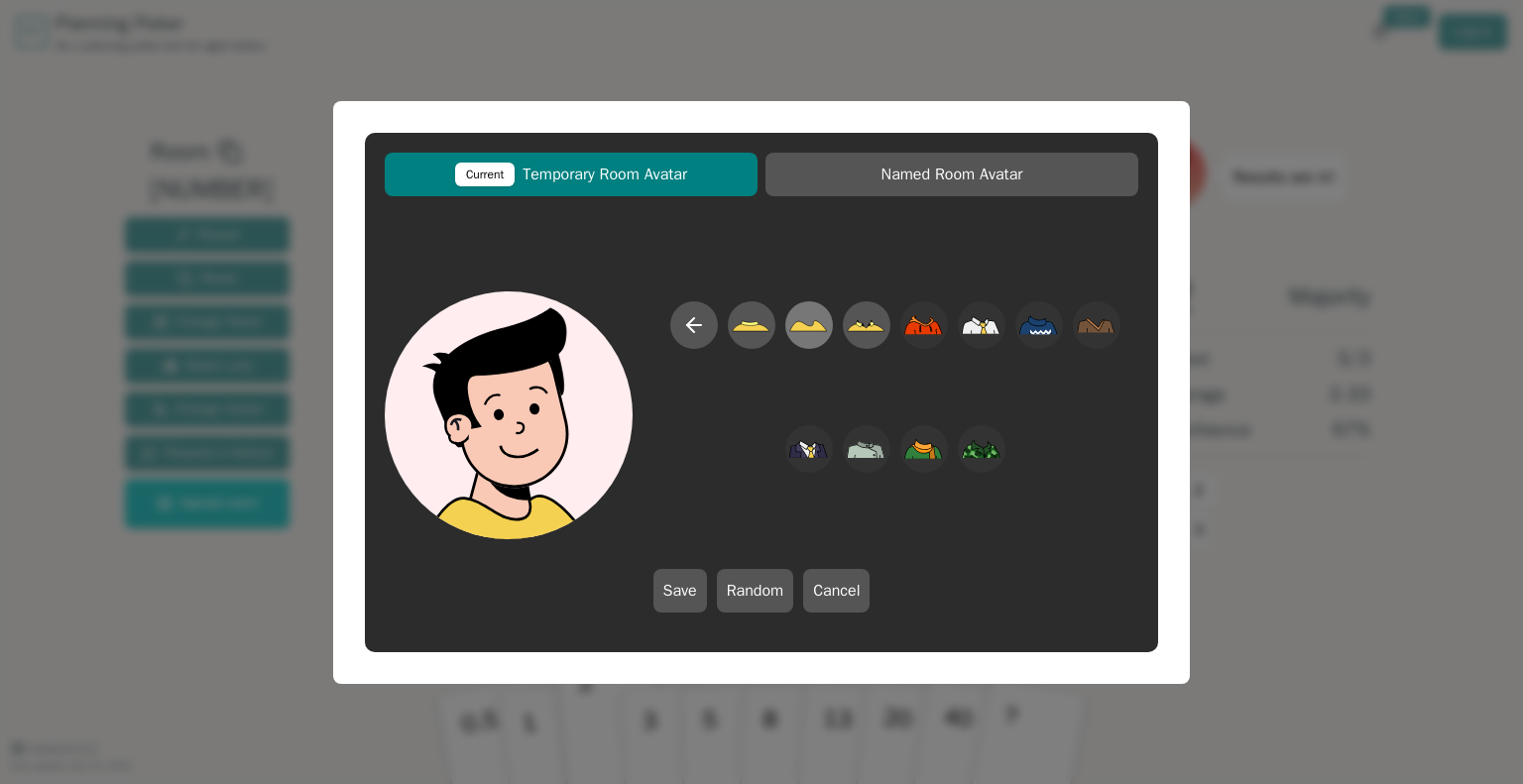 click at bounding box center (752, 326) 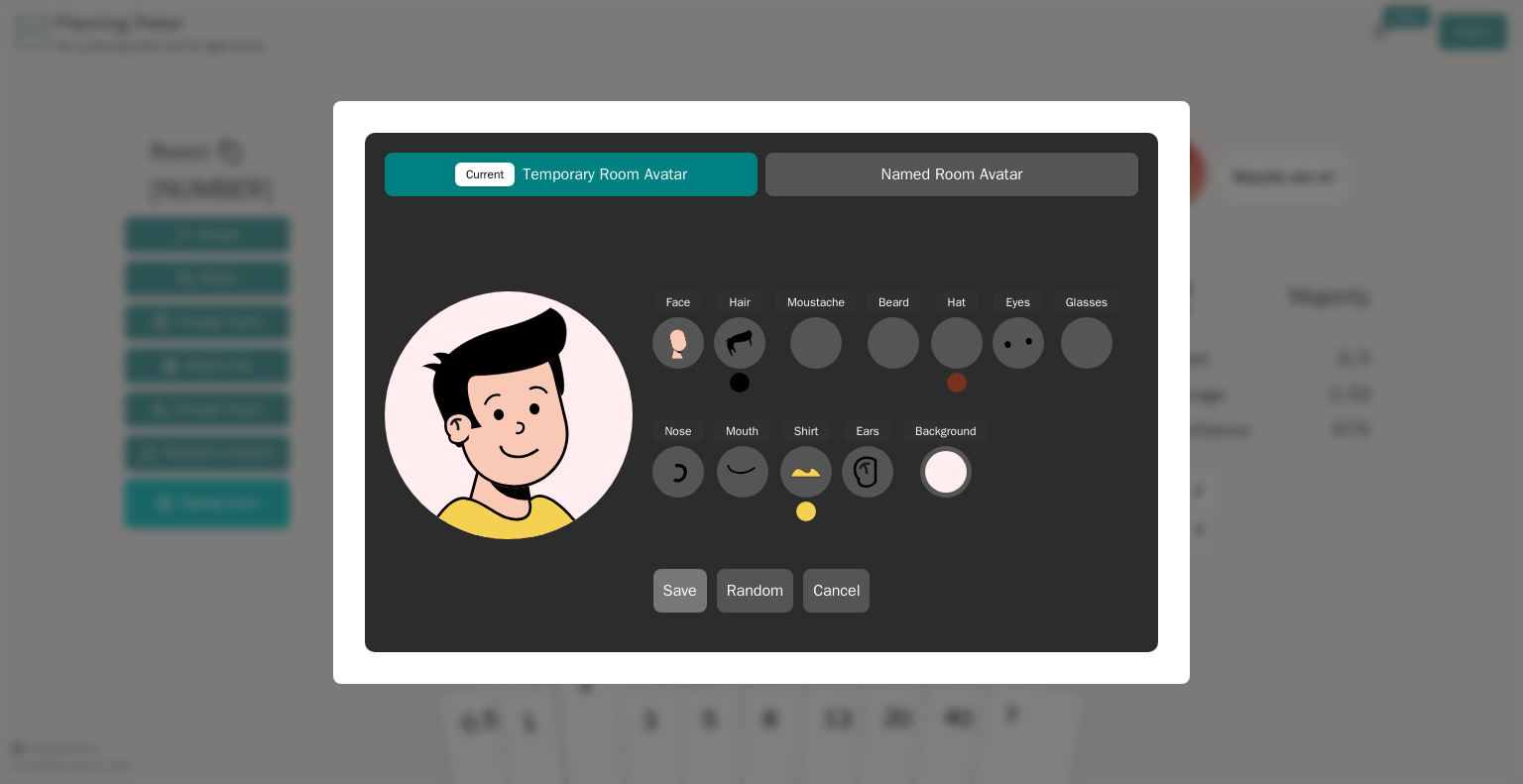 click on "Save" at bounding box center [680, 591] 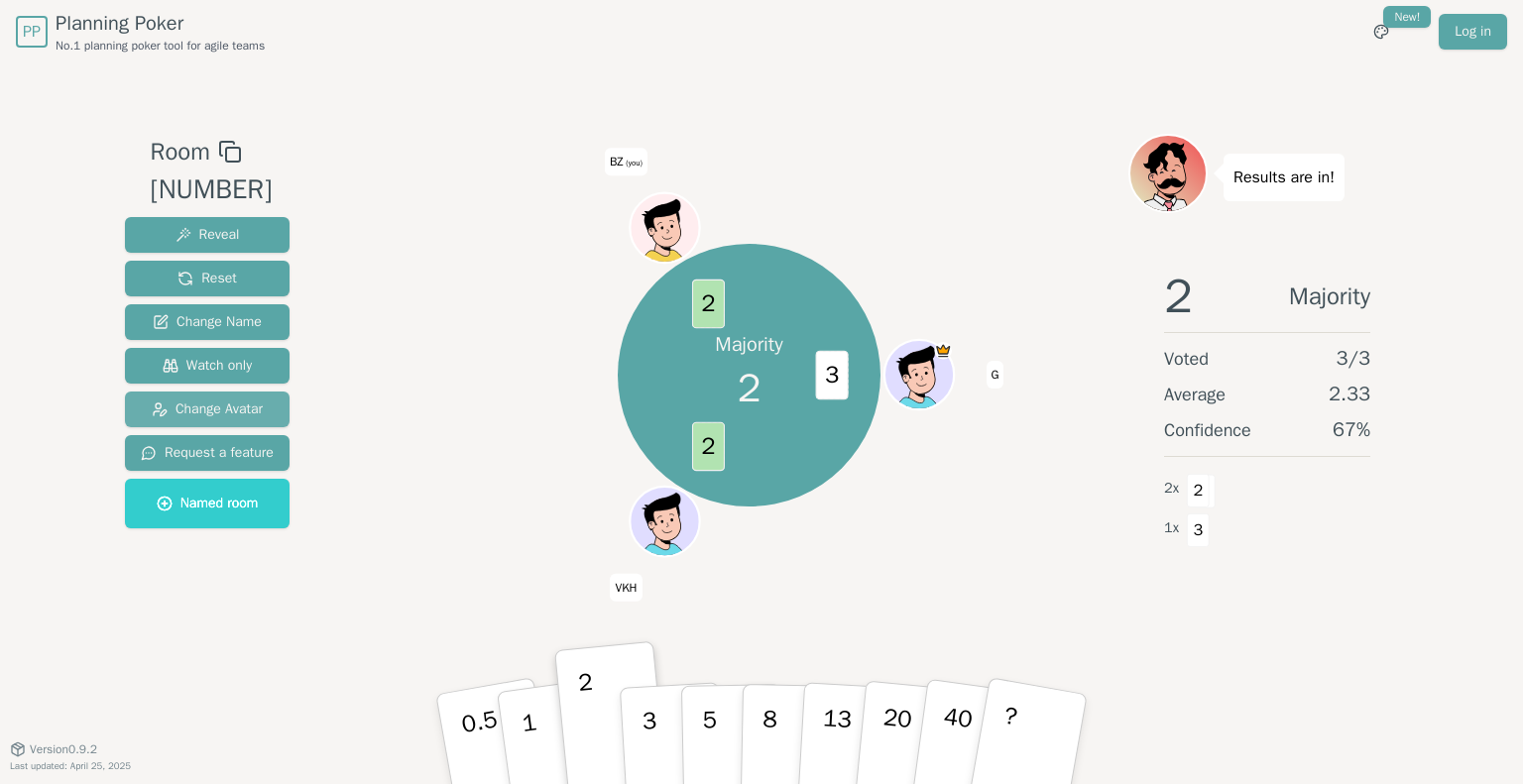 click on "Change Avatar" at bounding box center (207, 409) 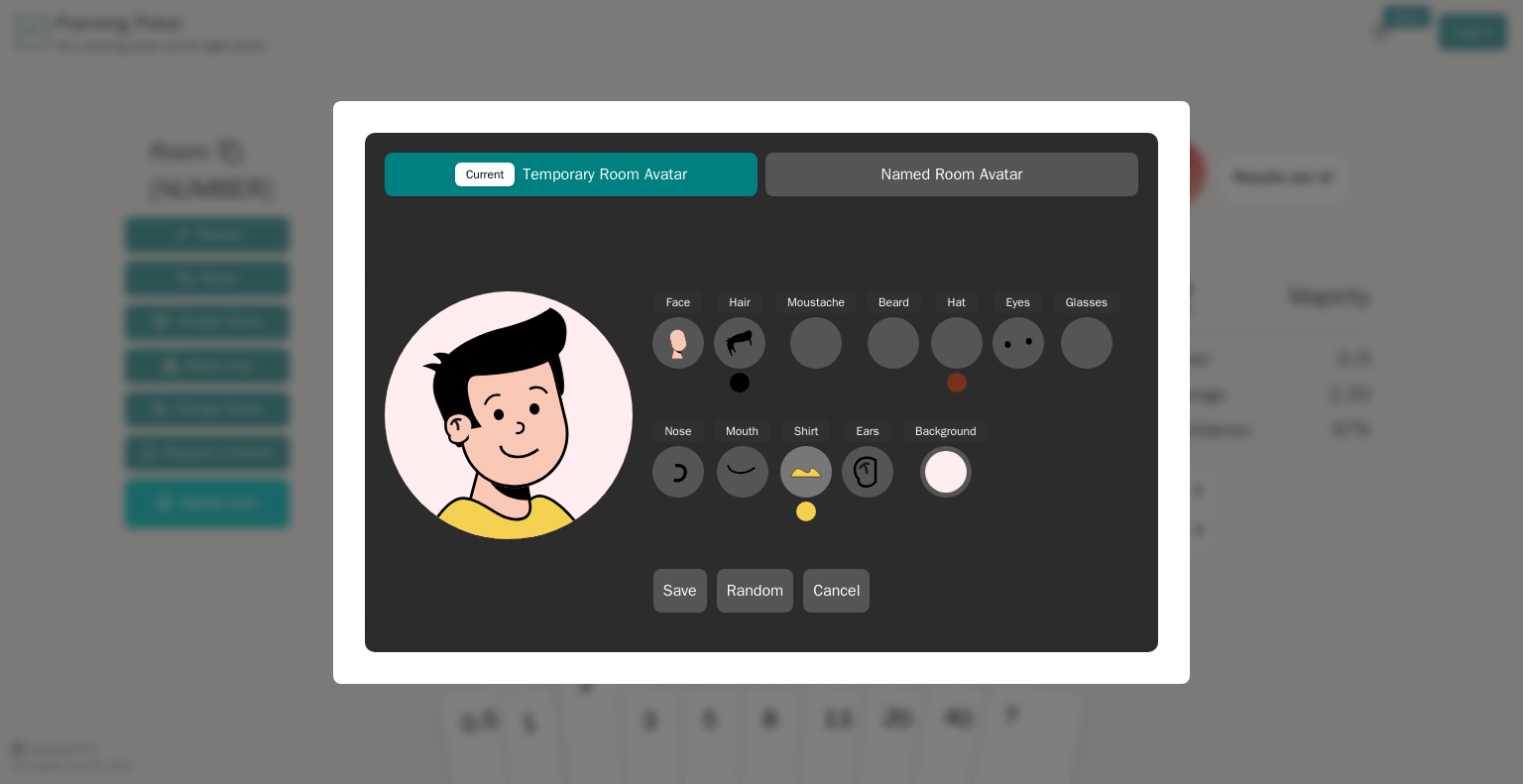 click at bounding box center [678, 343] 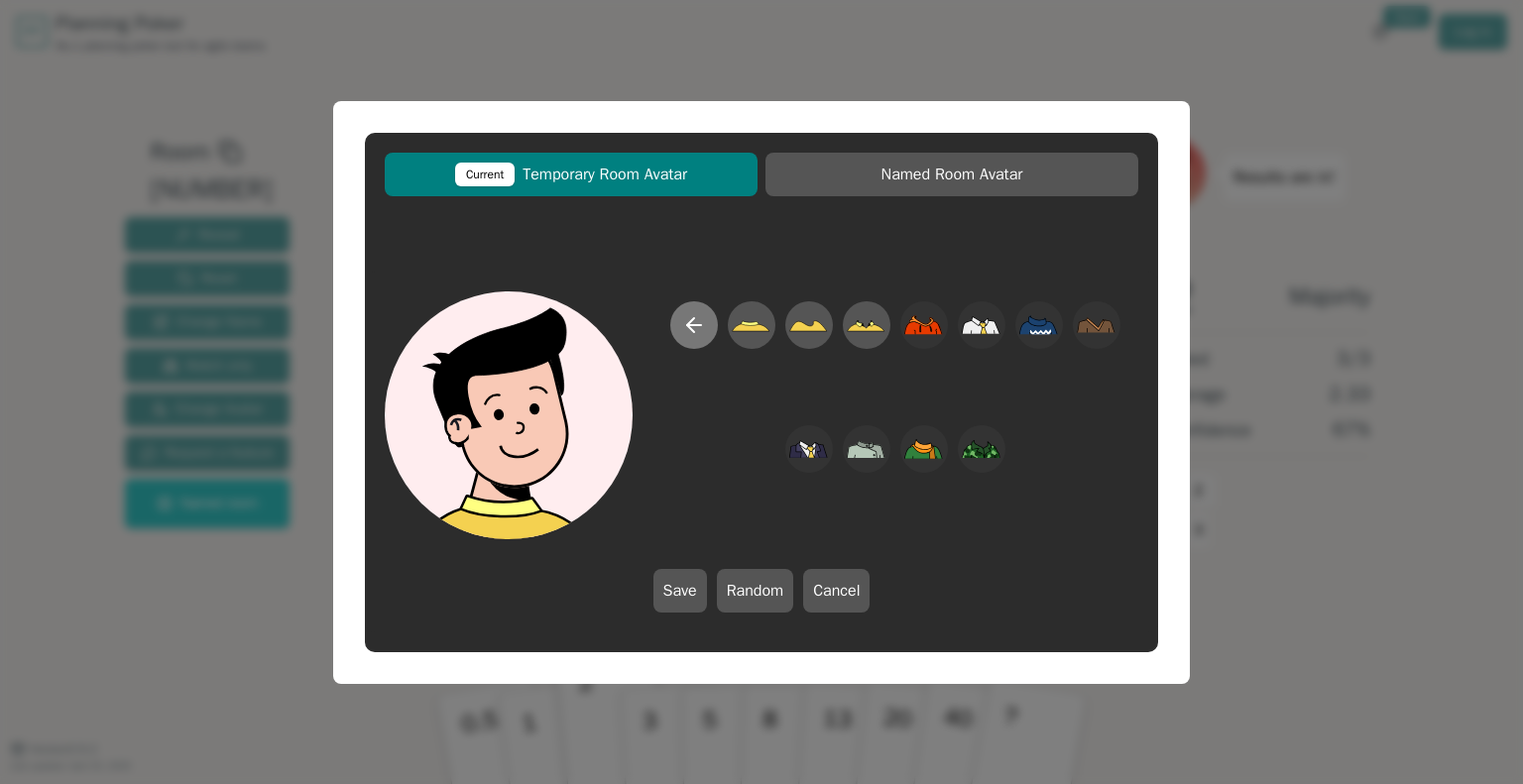 click at bounding box center (690, 325) 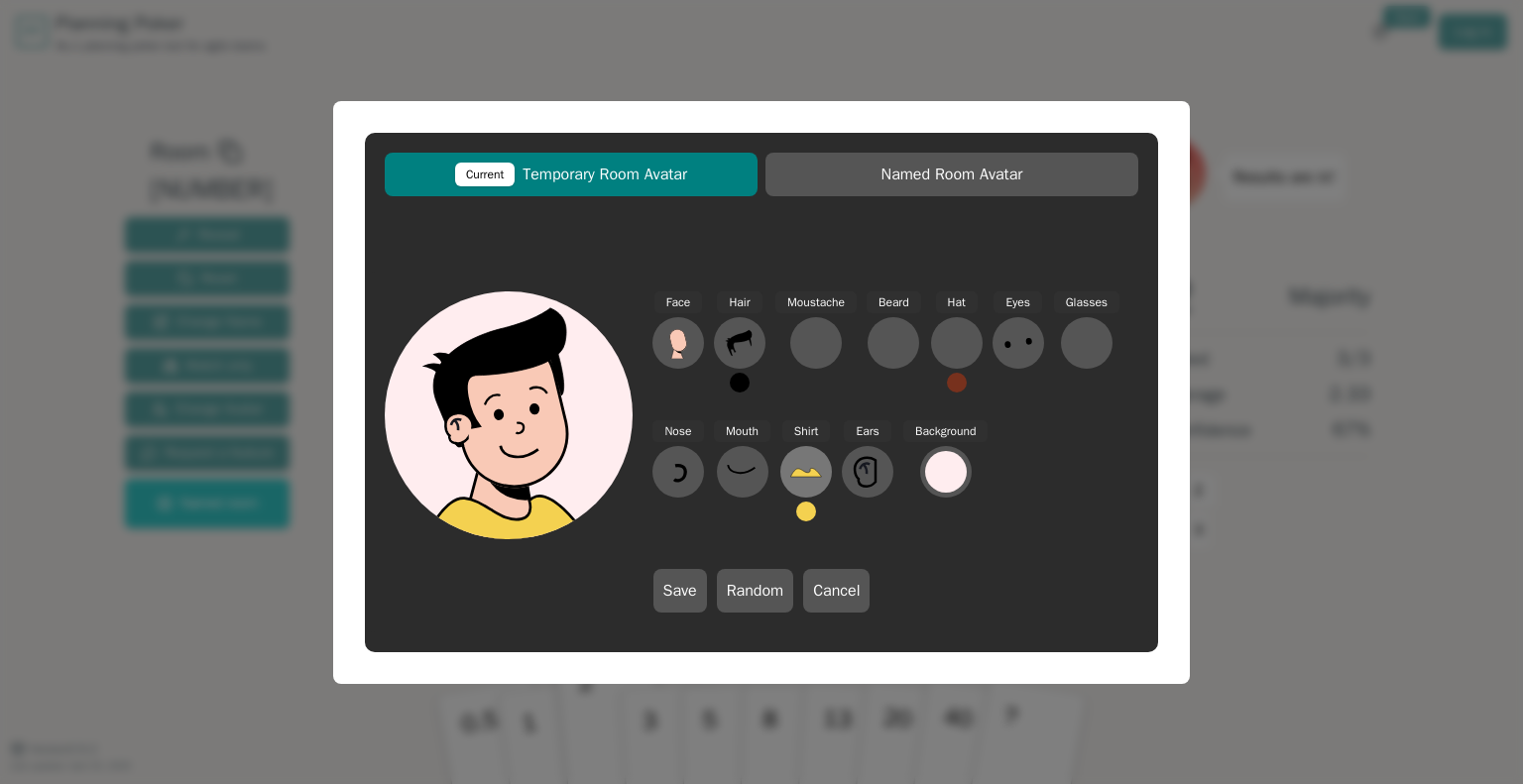 click at bounding box center [678, 343] 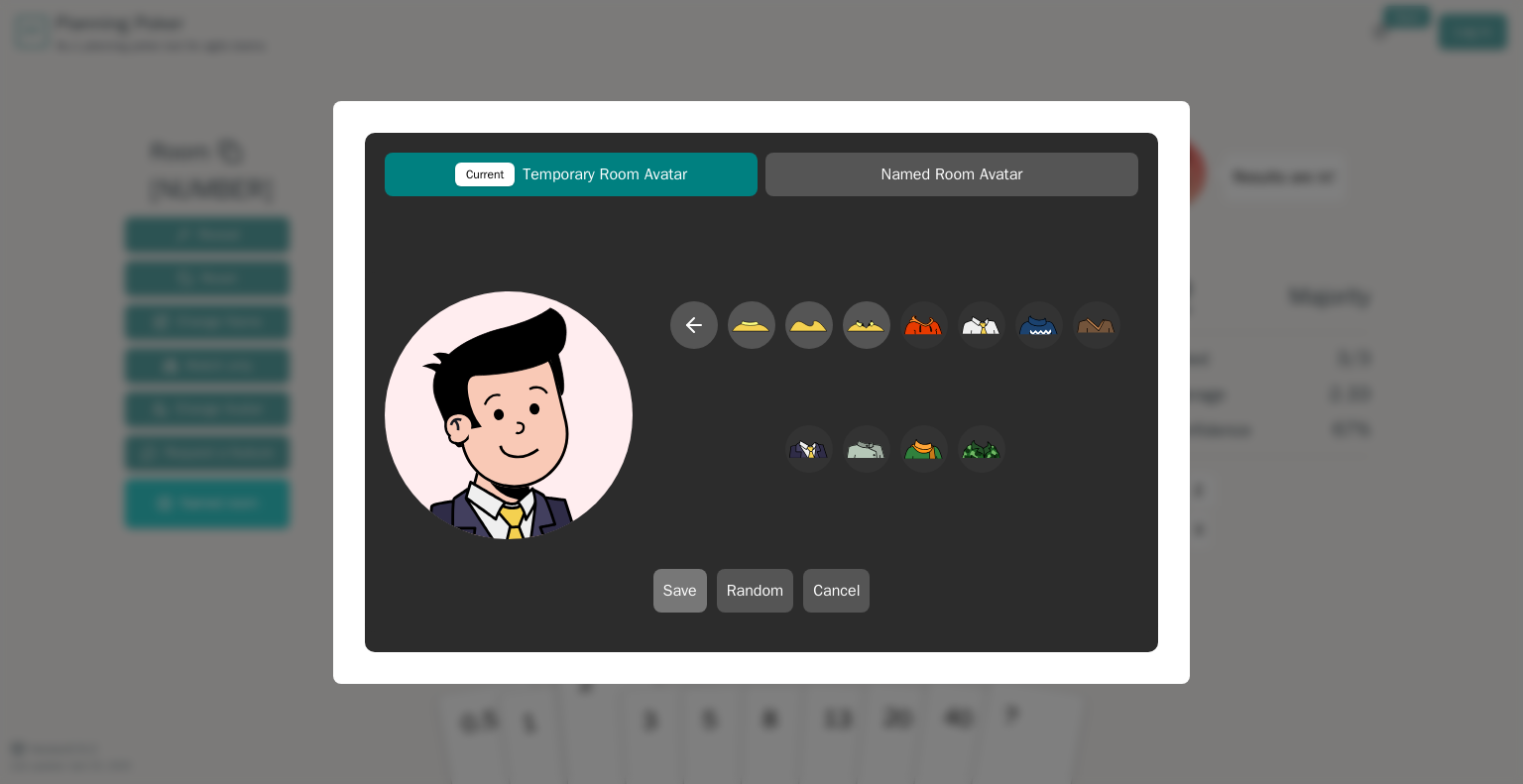 click on "Save" at bounding box center (680, 591) 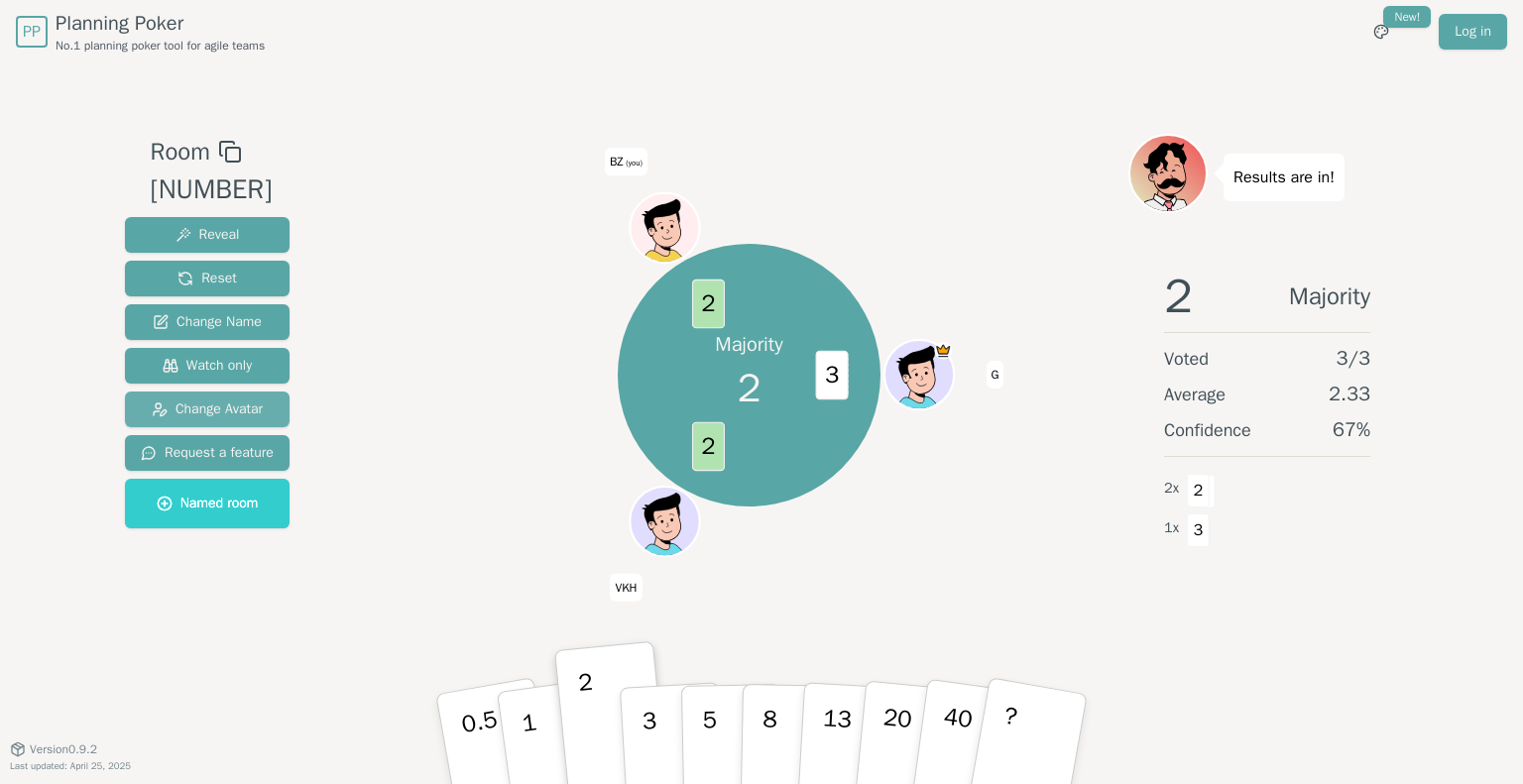 click on "Change Avatar" at bounding box center (207, 409) 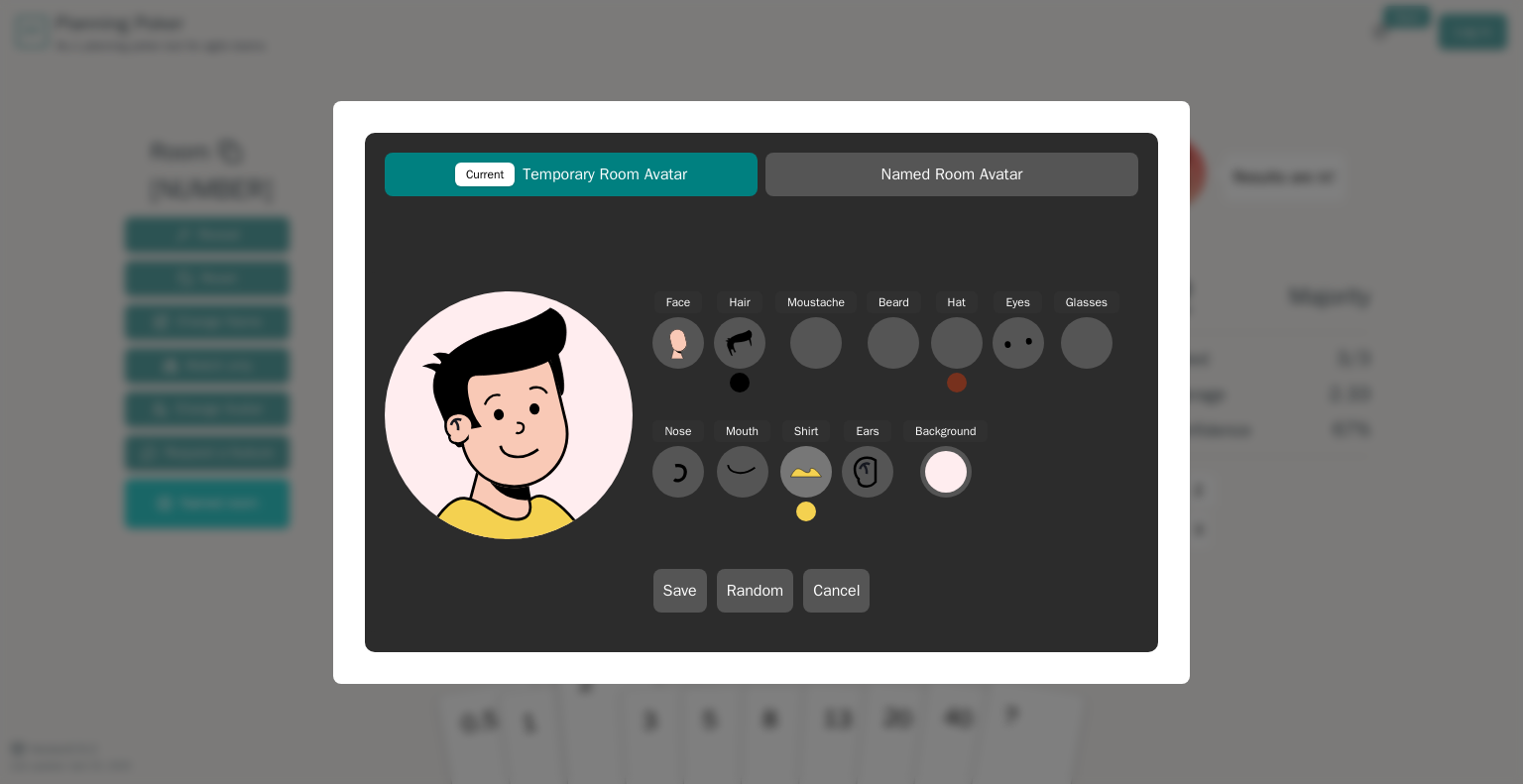 click at bounding box center [678, 343] 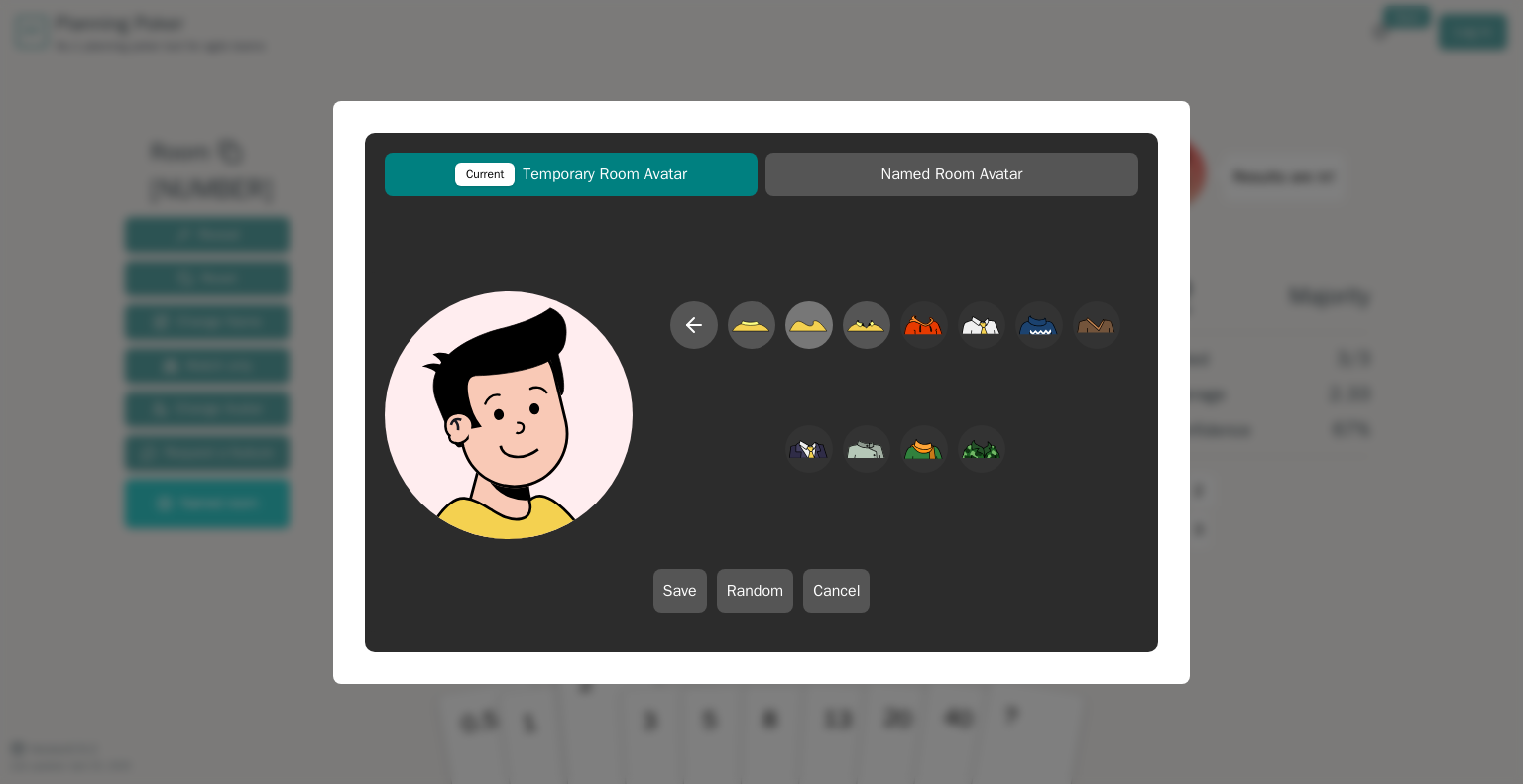 click at bounding box center [751, 324] 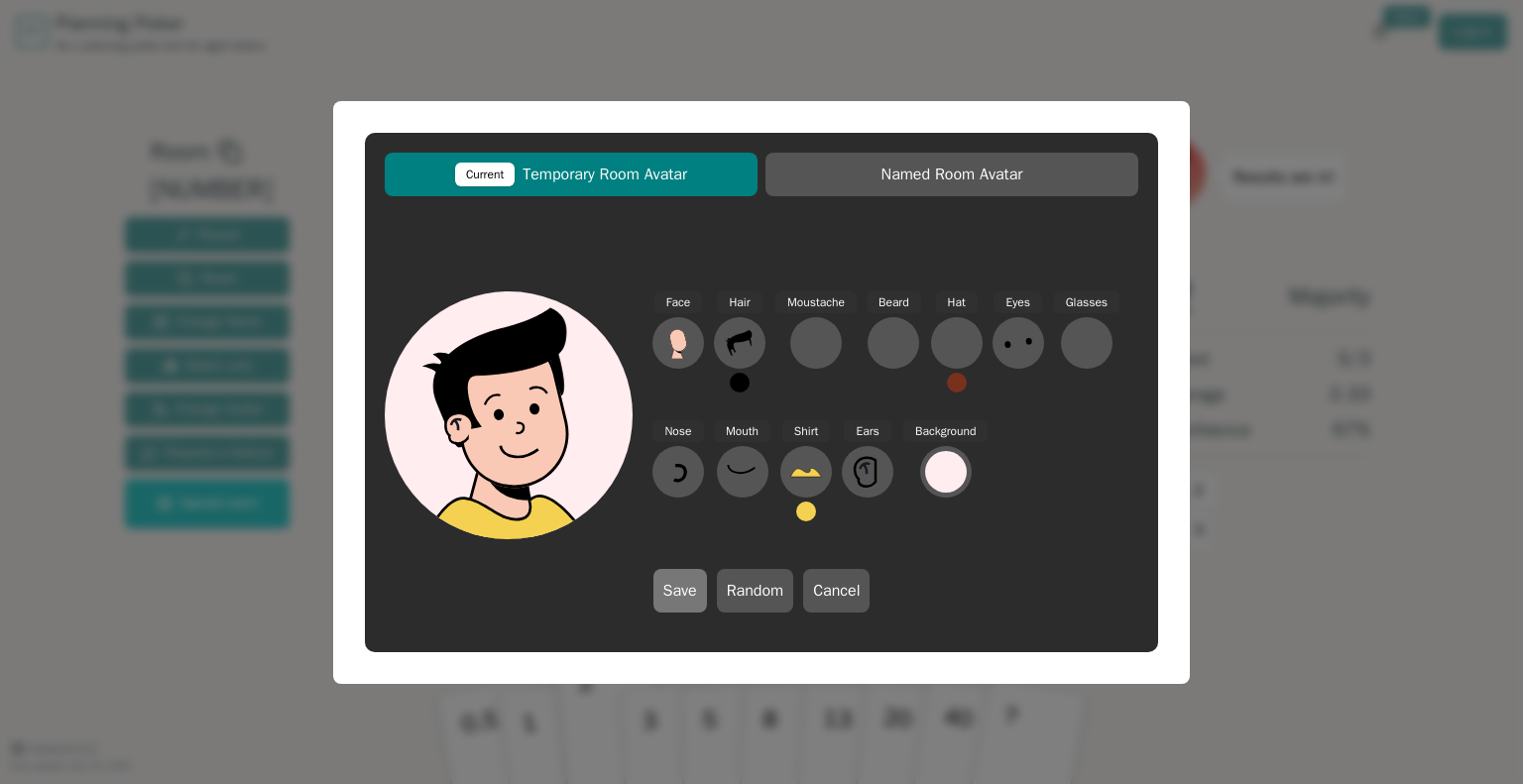 click on "Save" at bounding box center (680, 591) 